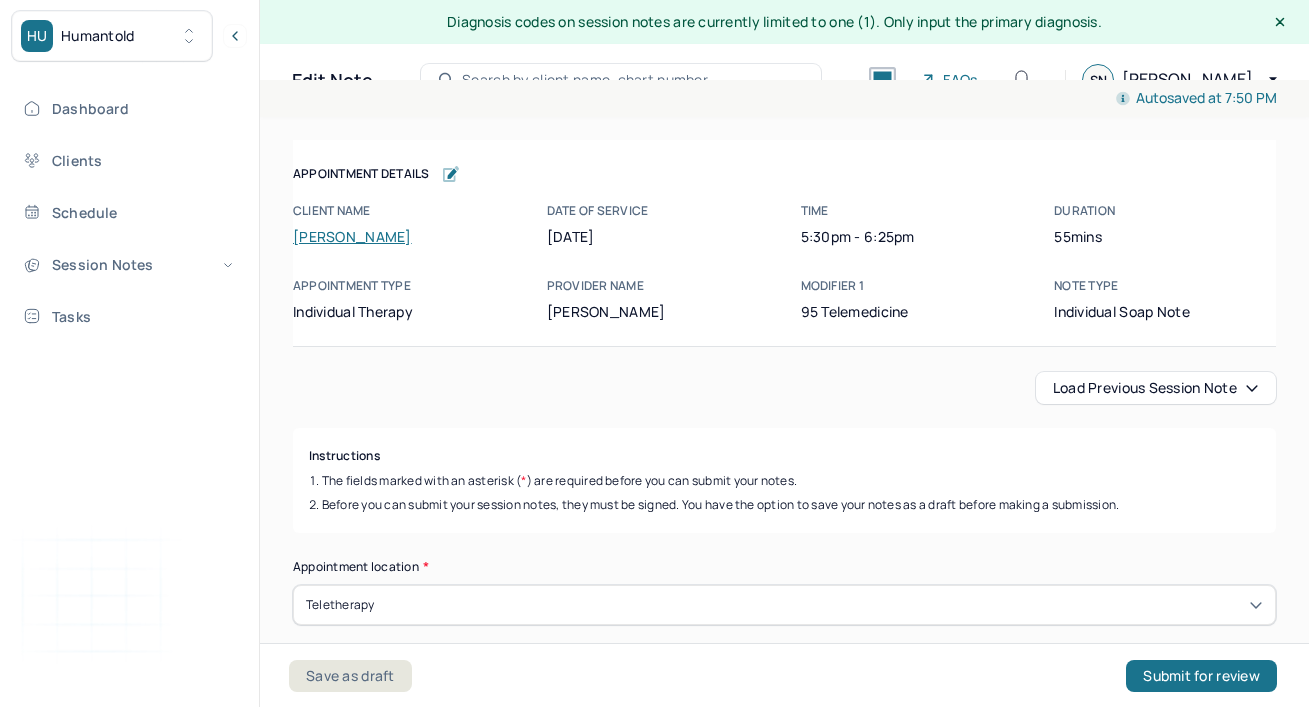 click on "Subjective" at bounding box center (784, 1609) 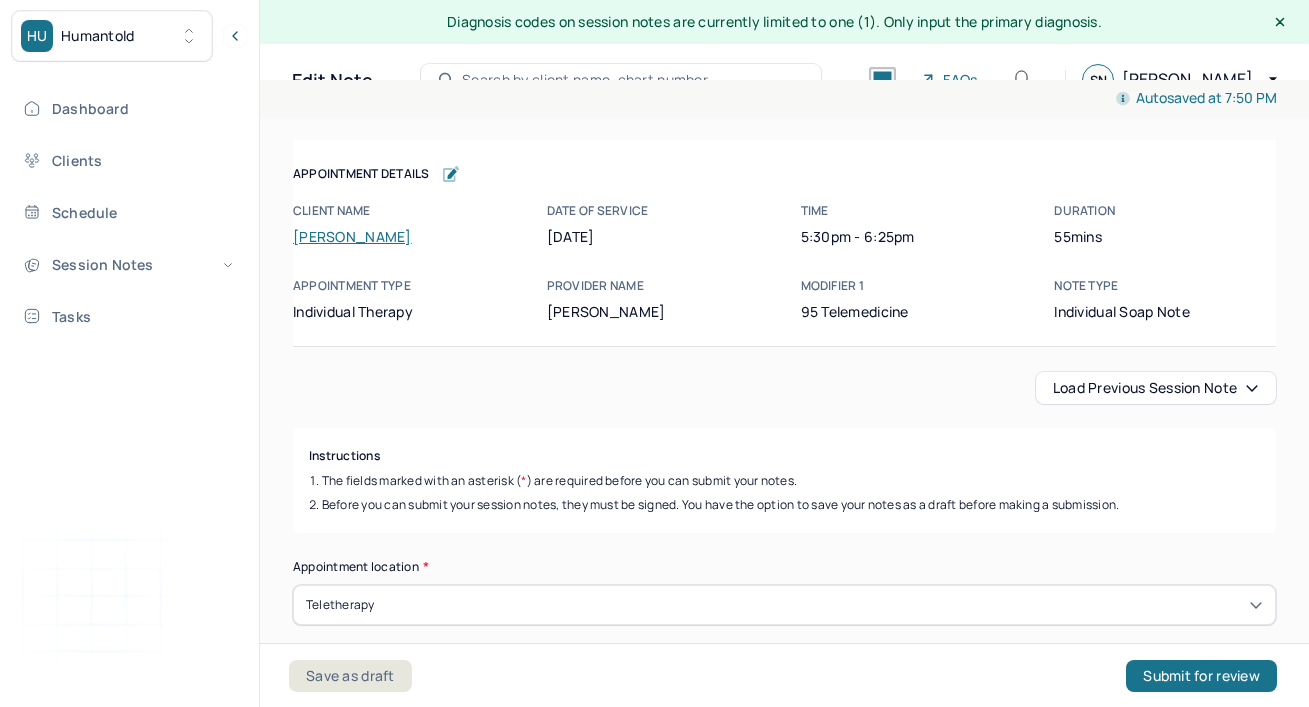 scroll, scrollTop: 35, scrollLeft: 0, axis: vertical 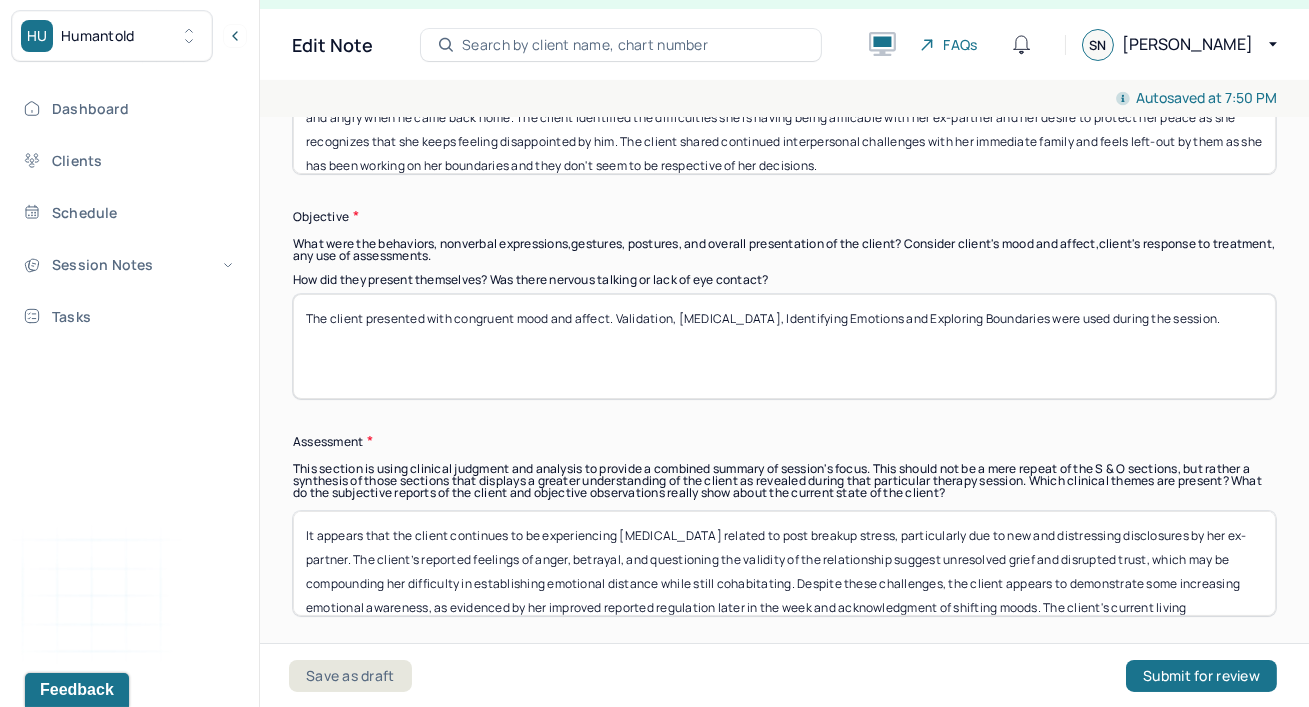 click on "The client presented with congruent mood and affect. Validation, [MEDICAL_DATA], Identifying Emotions and Exploring Boundaries were used during the session." at bounding box center (784, 346) 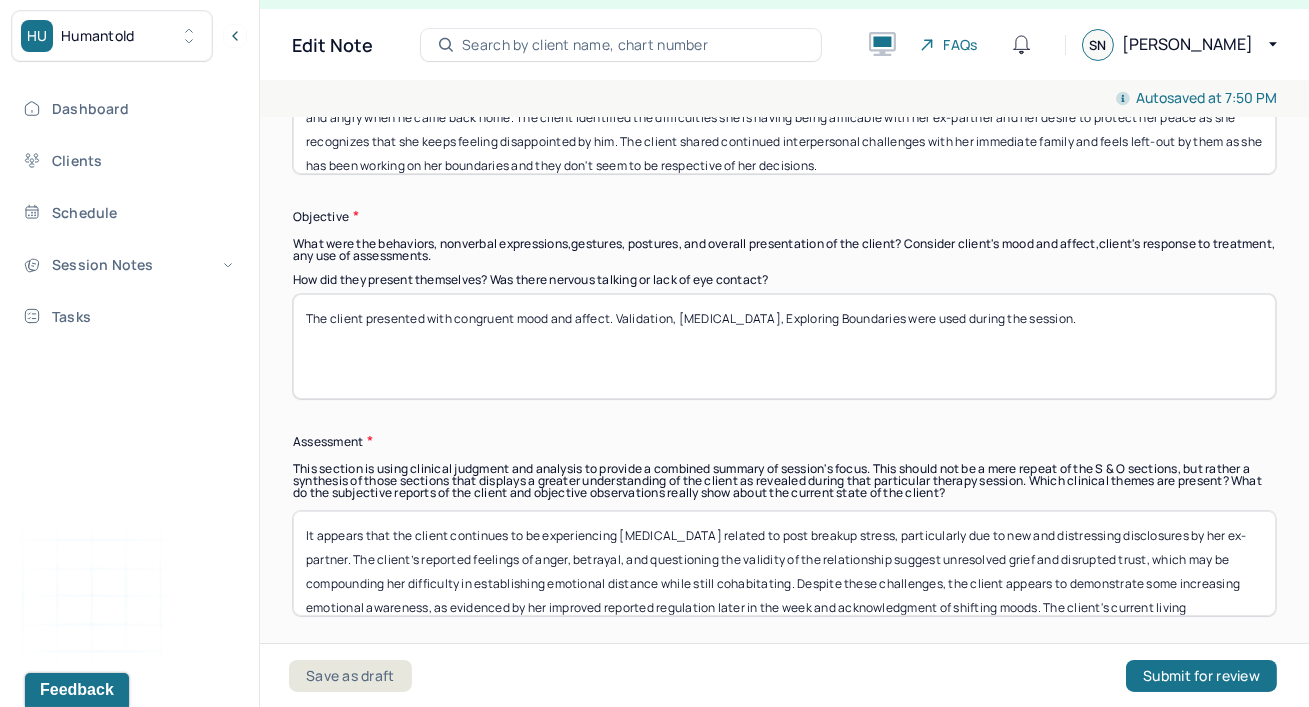 click on "The client presented with congruent mood and affect. Validation, [MEDICAL_DATA], Identifying Emotions and Exploring Boundaries were used during the session." at bounding box center [784, 346] 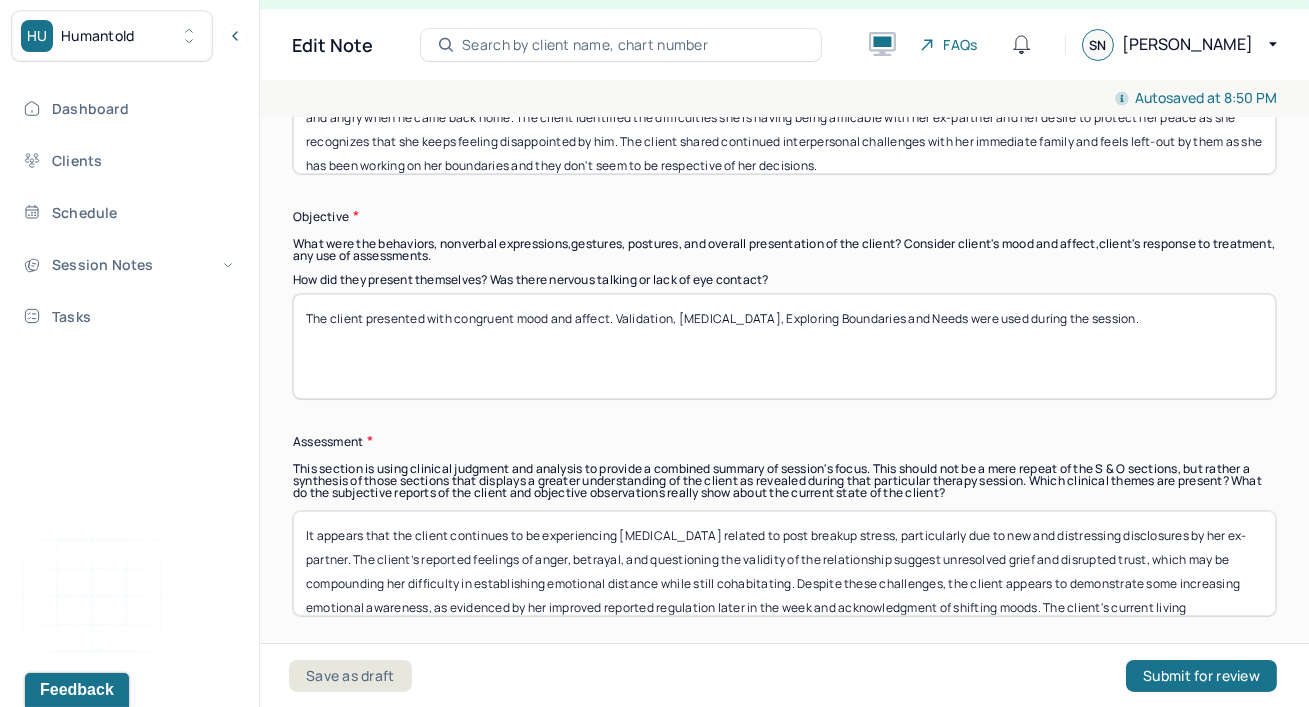 type on "The client presented with congruent mood and affect. Validation, [MEDICAL_DATA], Exploring Boundaries and Needs were used during the session." 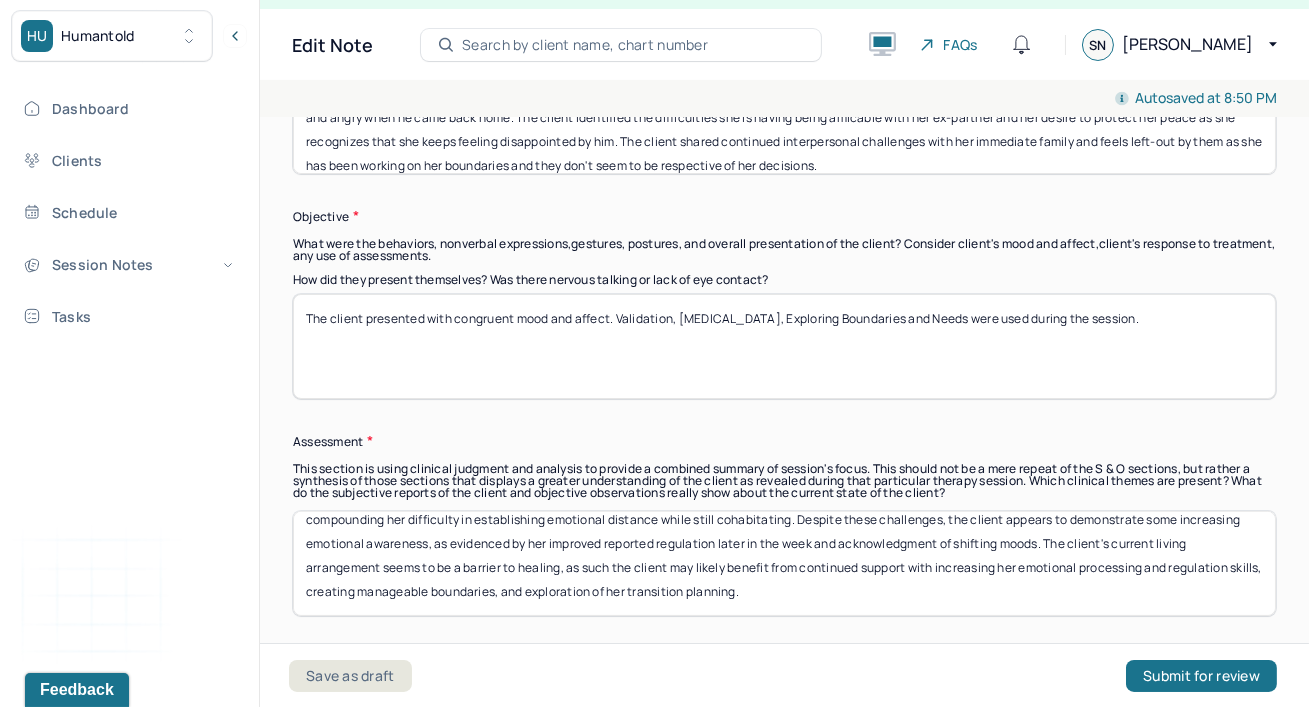scroll, scrollTop: 0, scrollLeft: 0, axis: both 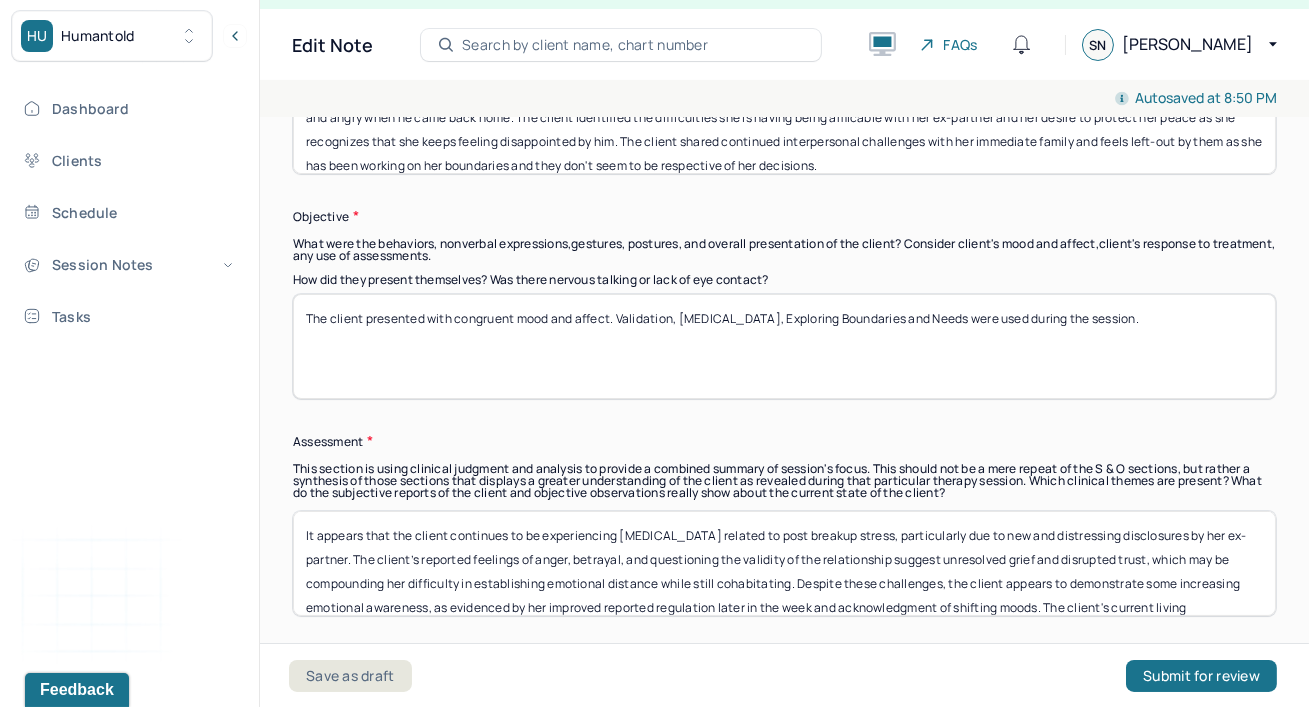 drag, startPoint x: 615, startPoint y: 563, endPoint x: 311, endPoint y: 490, distance: 312.64197 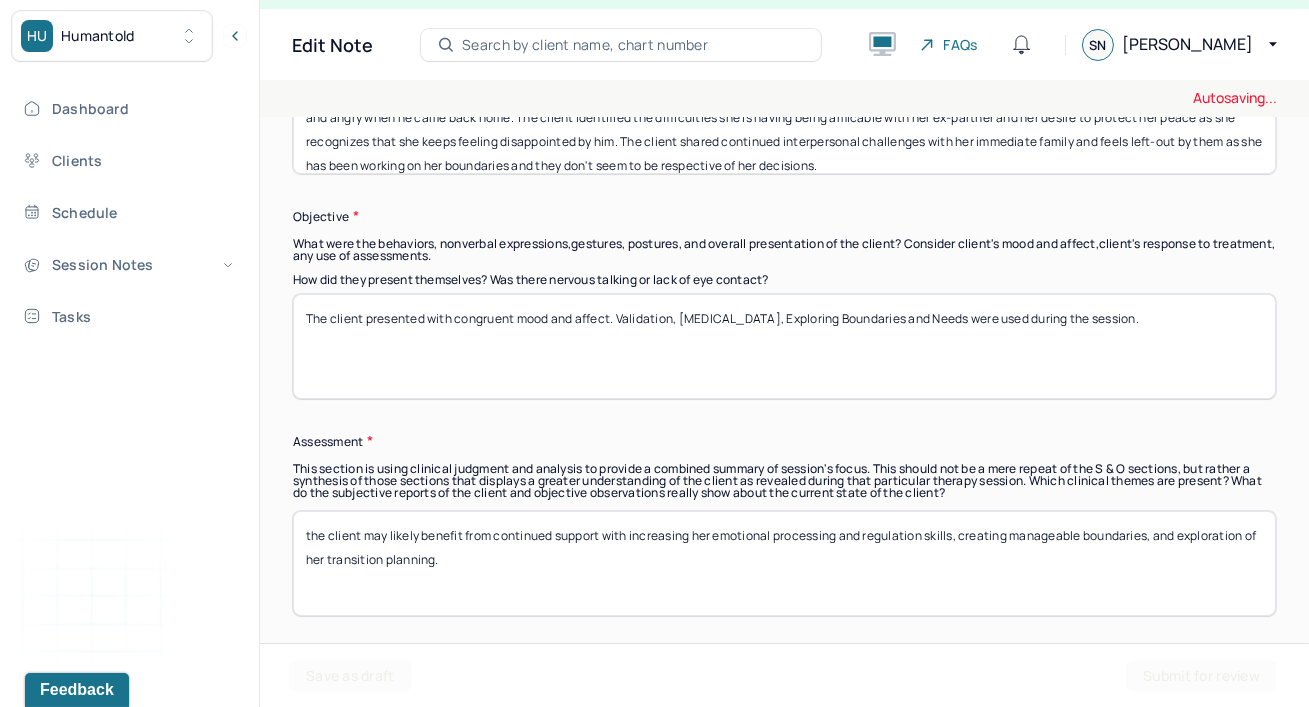 type on "the client may likely benefit from continued support with increasing her emotional processing and regulation skills, creating manageable boundaries, and exploration of her transition planning." 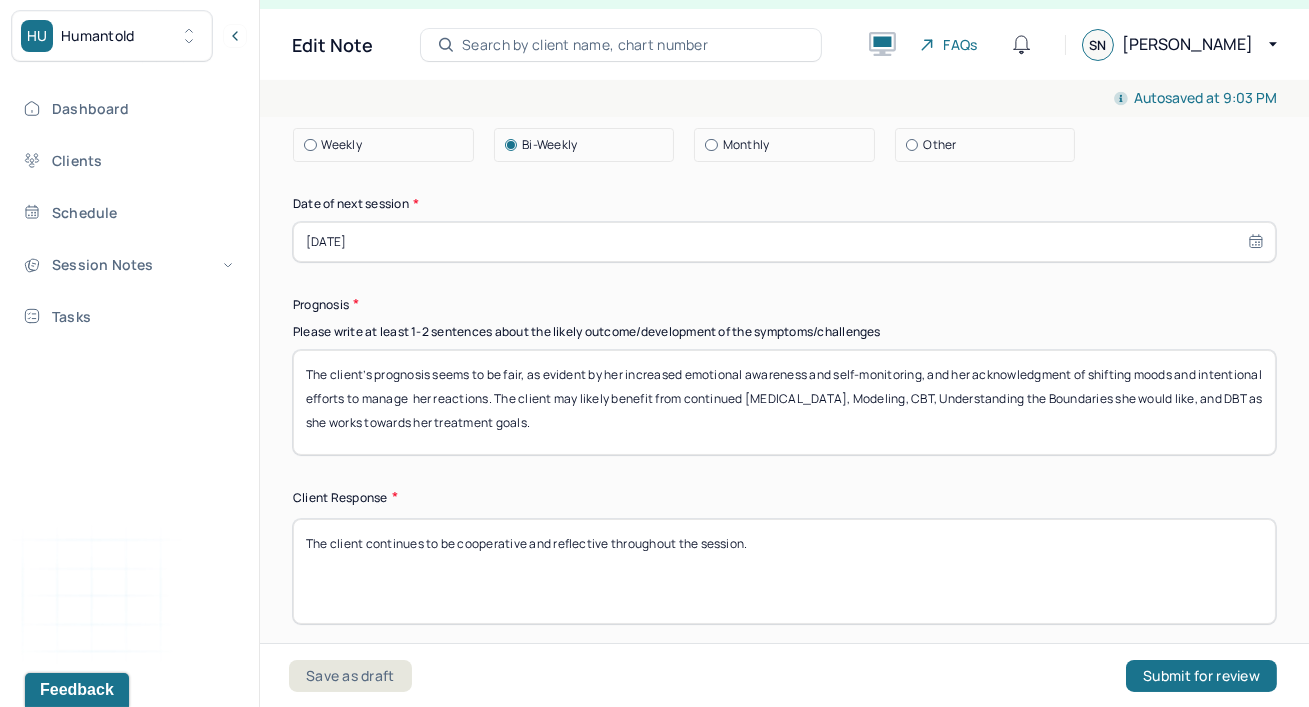 scroll, scrollTop: 2836, scrollLeft: 0, axis: vertical 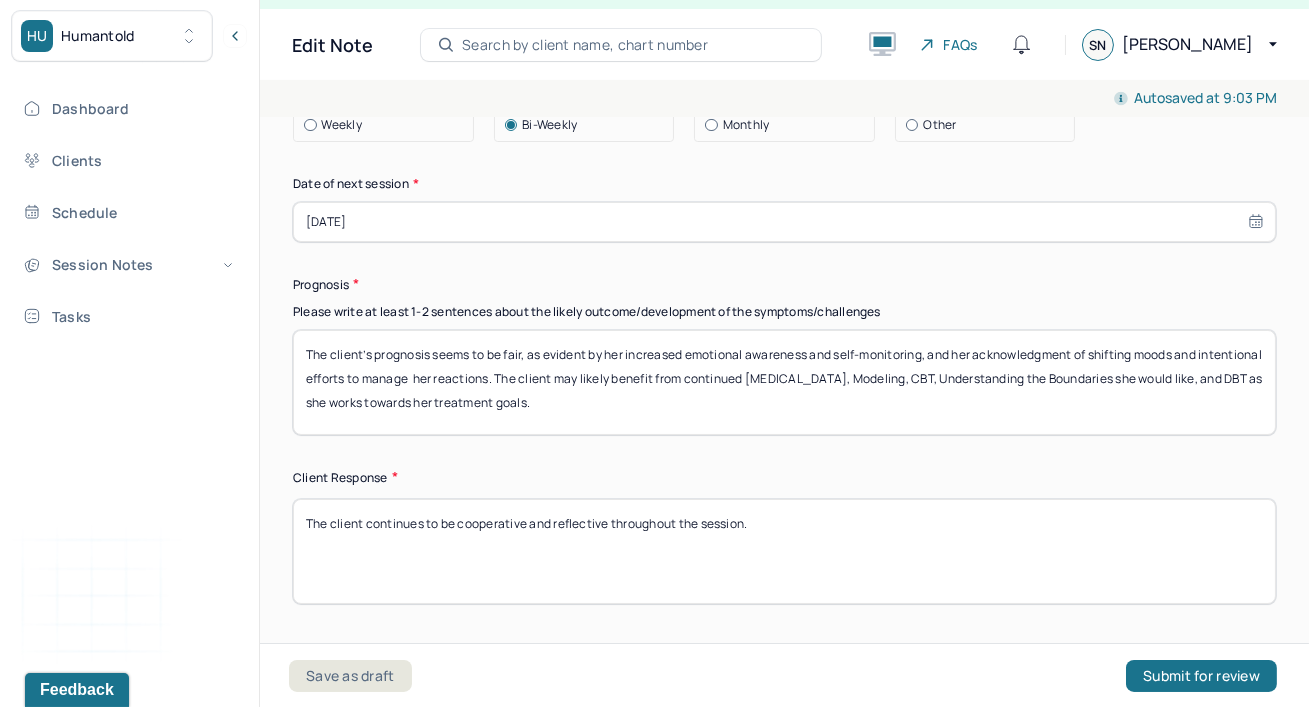 click on "The client’s prognosis seems to be fair, as evident by her increased emotional awareness and self-monitoring, and her acknowledgment of shifting moods and intentional efforts to manage  her reactions. The client may likely benefit from continued [MEDICAL_DATA], Modeling, CBT, Understanding the Boundaries she would like, and DBT as she works towards her treatment goals." at bounding box center (784, 382) 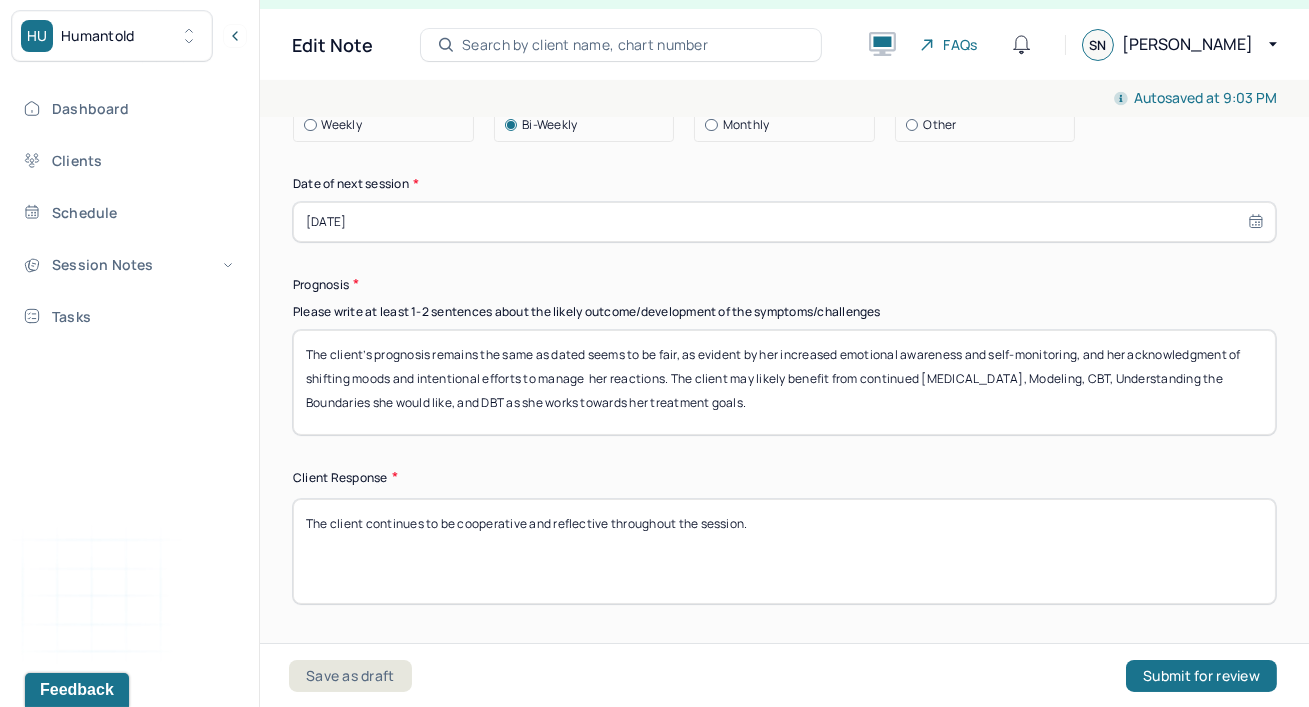 click on "Please write at least 1-2 sentences about the likely outcome/development of the symptoms/challenges" at bounding box center [784, 312] 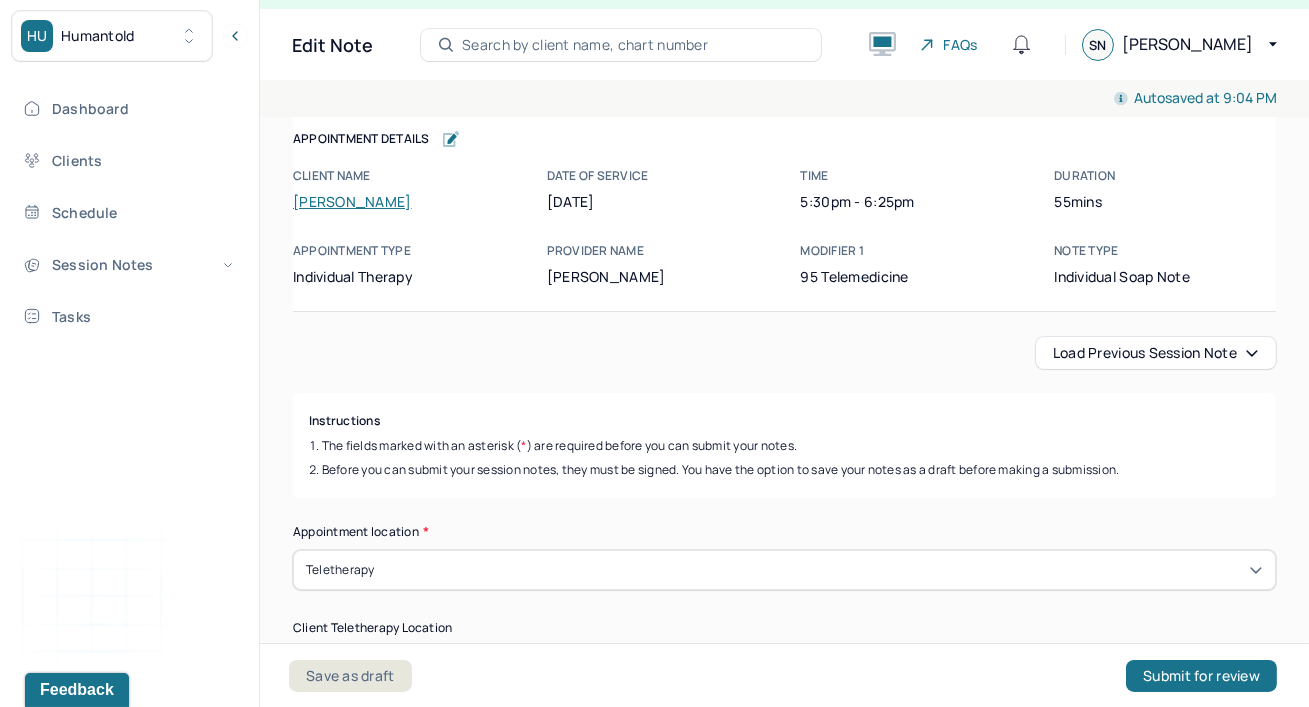 scroll, scrollTop: 0, scrollLeft: 0, axis: both 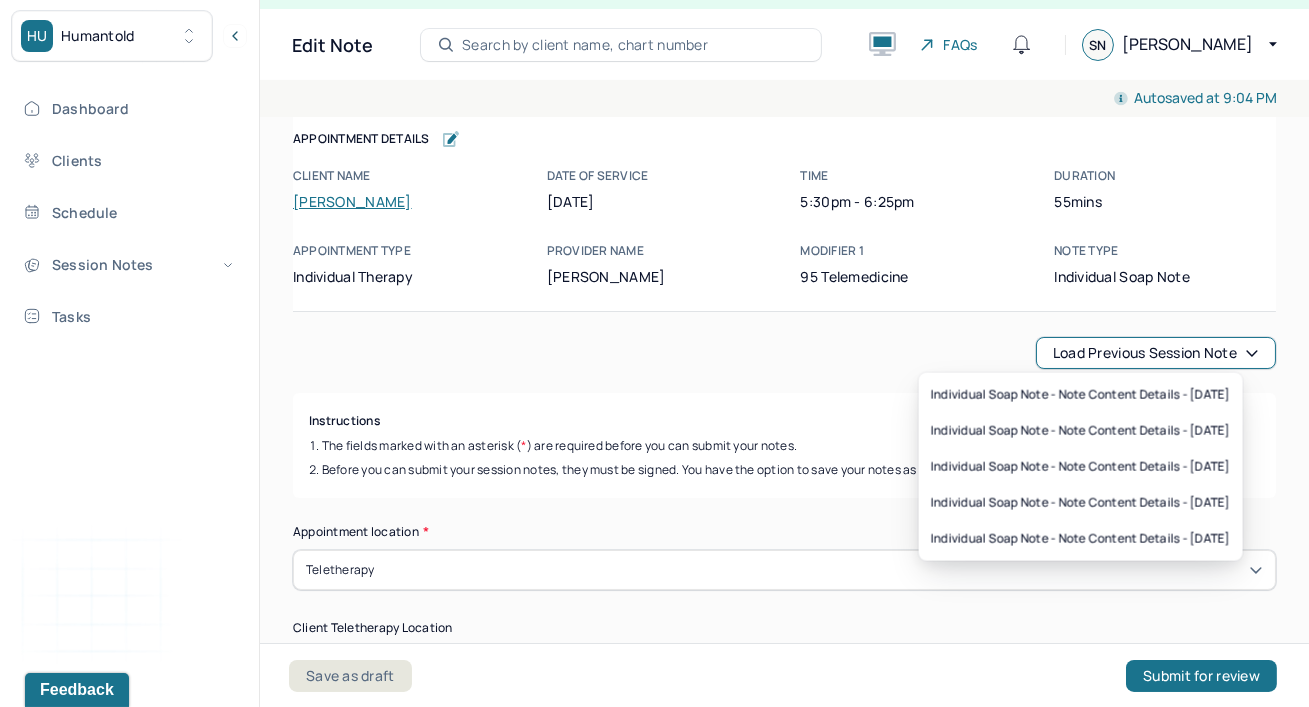 click on "Autosaved at 9:04 PM Appointment Details     Client name [PERSON_NAME] Date of service [DATE] Time 5:30pm - 6:25pm Duration 55mins Appointment type individual therapy Provider name [PERSON_NAME] Modifier 1 95 Telemedicine Note type Individual soap note Appointment Details     Client name [PERSON_NAME] Date of service [DATE] Time 5:30pm - 6:25pm Duration 55mins Appointment type individual therapy Provider name [PERSON_NAME] Modifier 1 95 Telemedicine Note type Individual soap note   Load previous session note   Instructions The fields marked with an asterisk ( * ) are required before you can submit your notes. Before you can submit your session notes, they must be signed. You have the option to save your notes as a draft before making a submission. Appointment location * Teletherapy Client Teletherapy Location Home Office Other Provider Teletherapy Location Home Office Other Consent was received for the teletherapy session The teletherapy session was conducted via video Primary diagnosis * * * *" at bounding box center (784, 394) 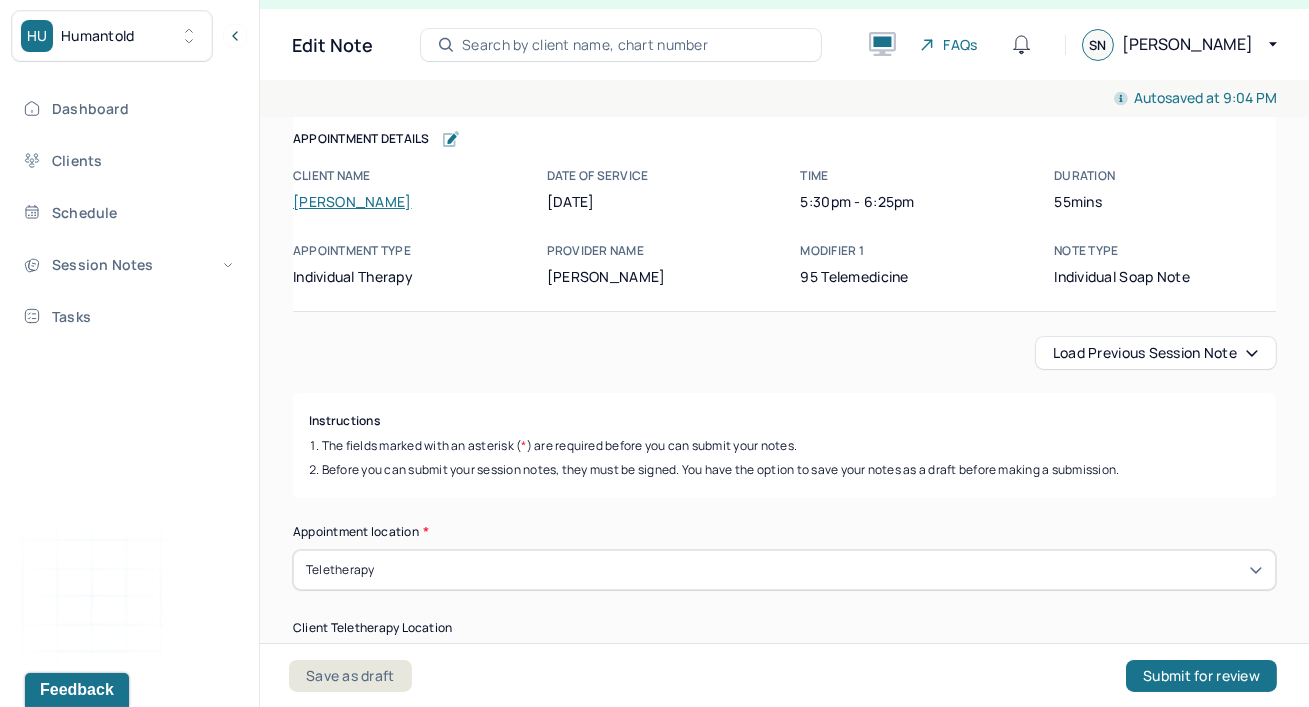 click on "Instructions The fields marked with an asterisk ( * ) are required before you can submit your notes. Before you can submit your session notes, they must be signed. You have the option to save your notes as a draft before making a submission." at bounding box center (784, 445) 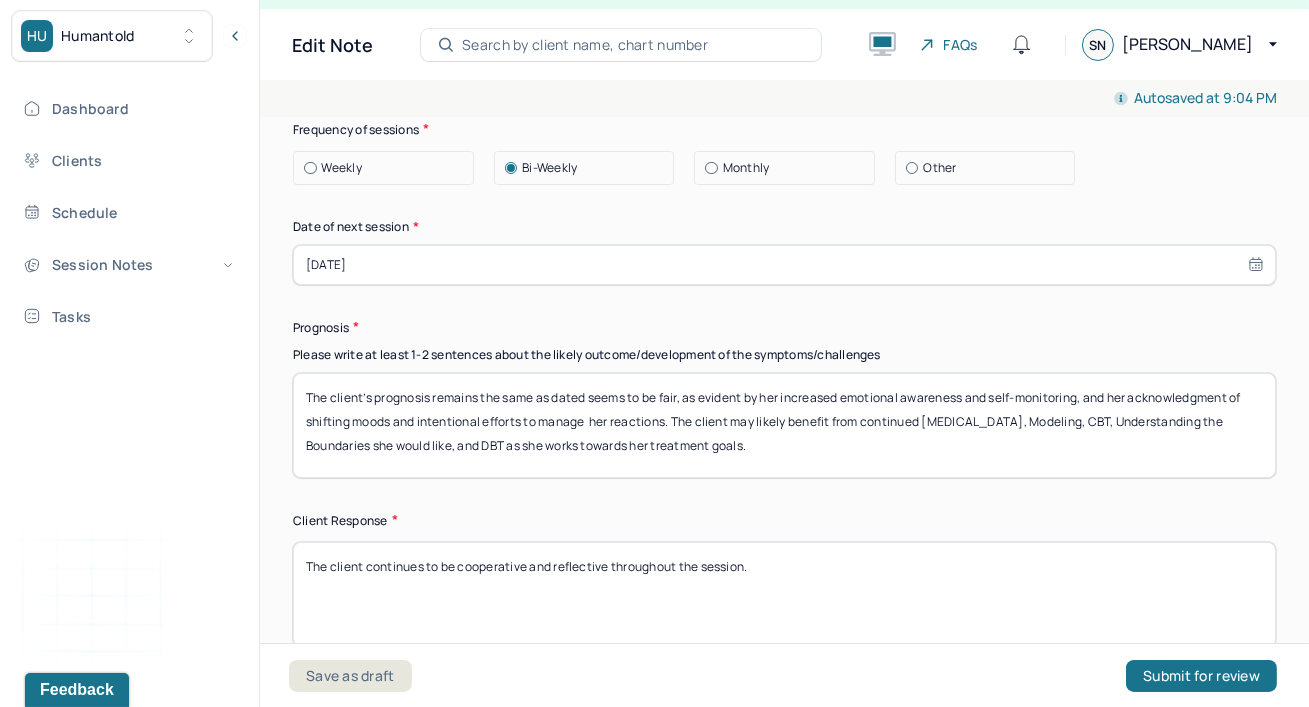 scroll, scrollTop: 2800, scrollLeft: 0, axis: vertical 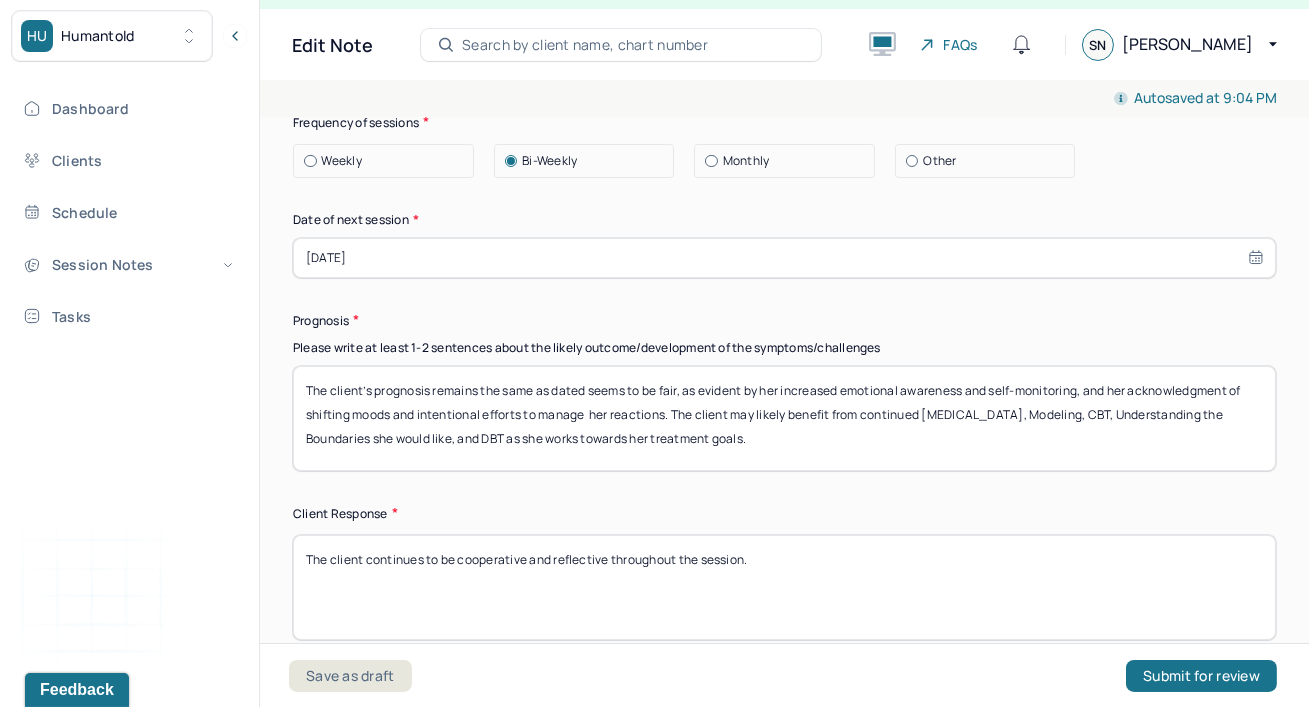 click on "The client’s prognosis remains the same as dated seems to be fair, as evident by her increased emotional awareness and self-monitoring, and her acknowledgment of shifting moods and intentional efforts to manage  her reactions. The client may likely benefit from continued [MEDICAL_DATA], Modeling, CBT, Understanding the Boundaries she would like, and DBT as she works towards her treatment goals." at bounding box center (784, 418) 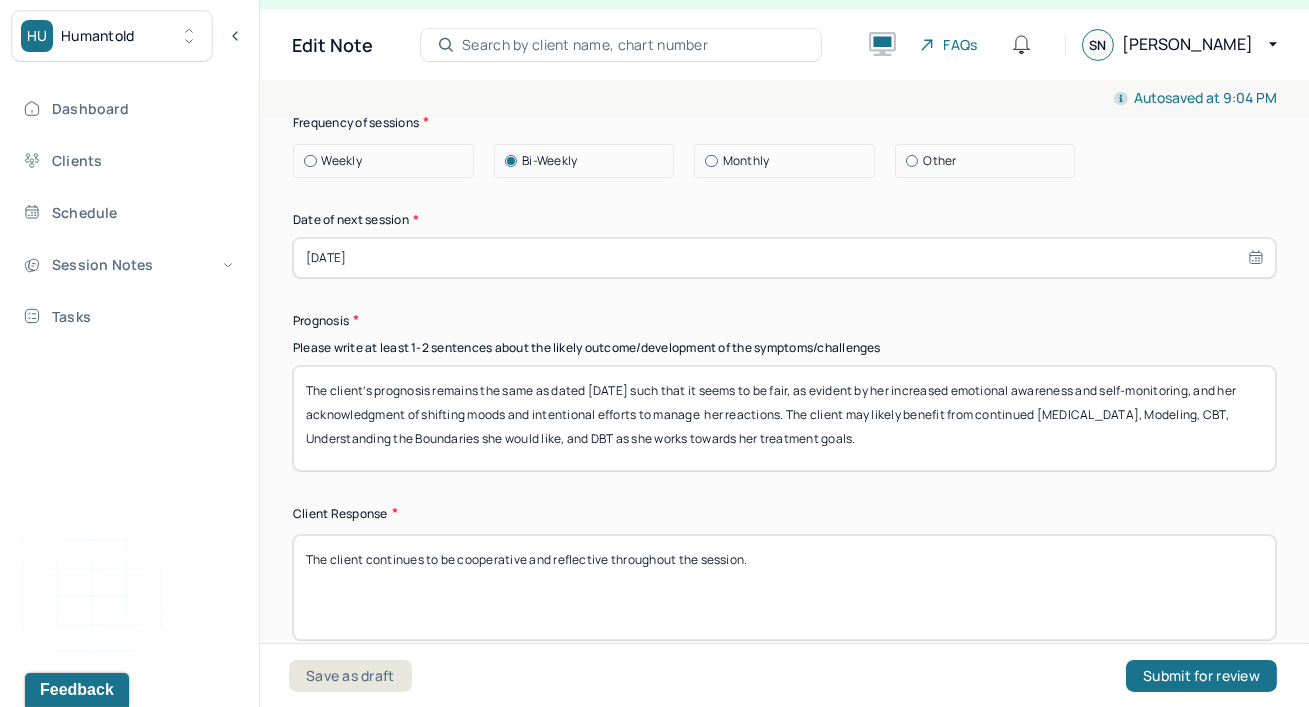 type on "The client’s prognosis remains the same as dated [DATE] such that it seems to be fair, as evident by her increased emotional awareness and self-monitoring, and her acknowledgment of shifting moods and intentional efforts to manage  her reactions. The client may likely benefit from continued [MEDICAL_DATA], Modeling, CBT, Understanding the Boundaries she would like, and DBT as she works towards her treatment goals." 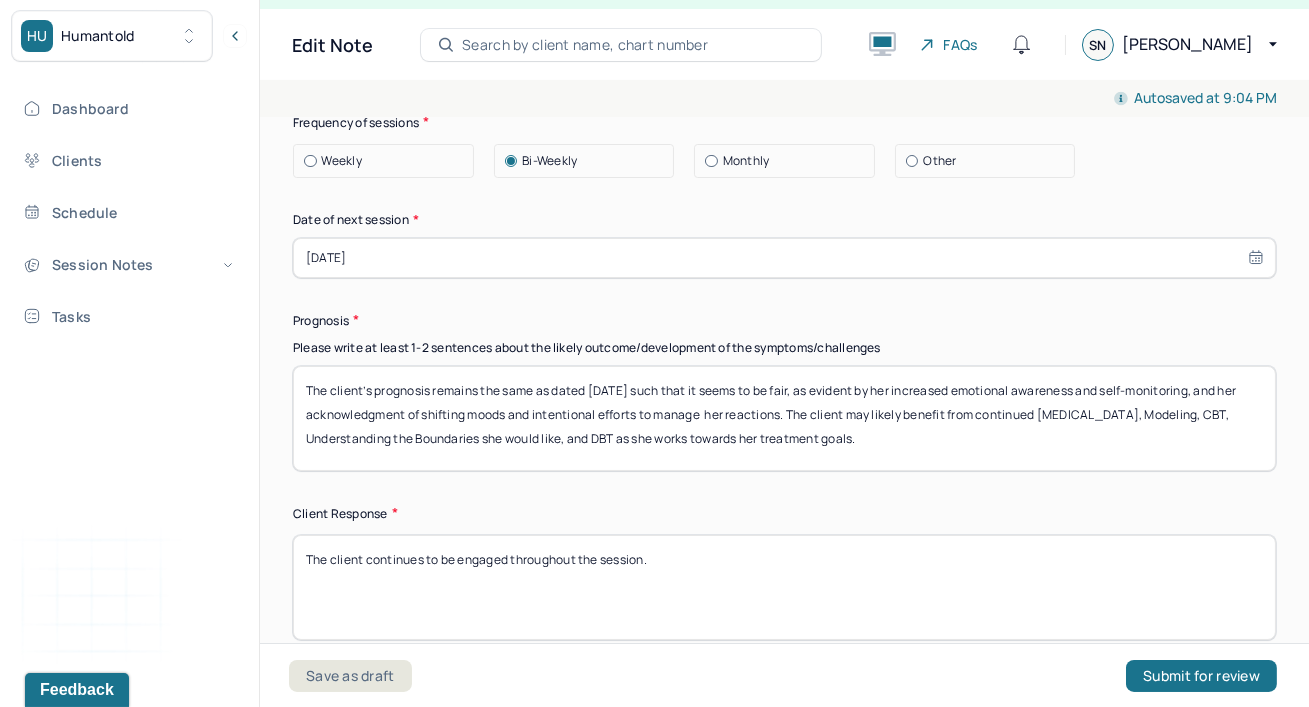 type on "The client continues to be engaged throughout the session." 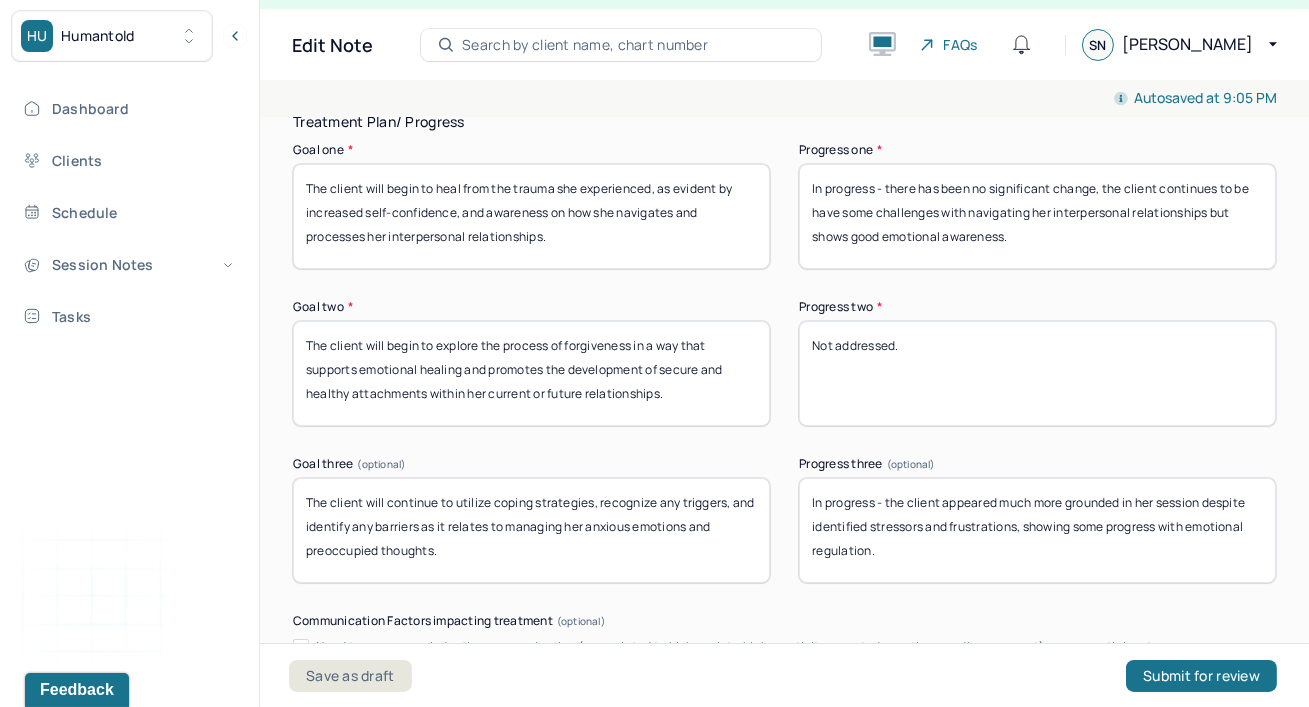 scroll, scrollTop: 3381, scrollLeft: 0, axis: vertical 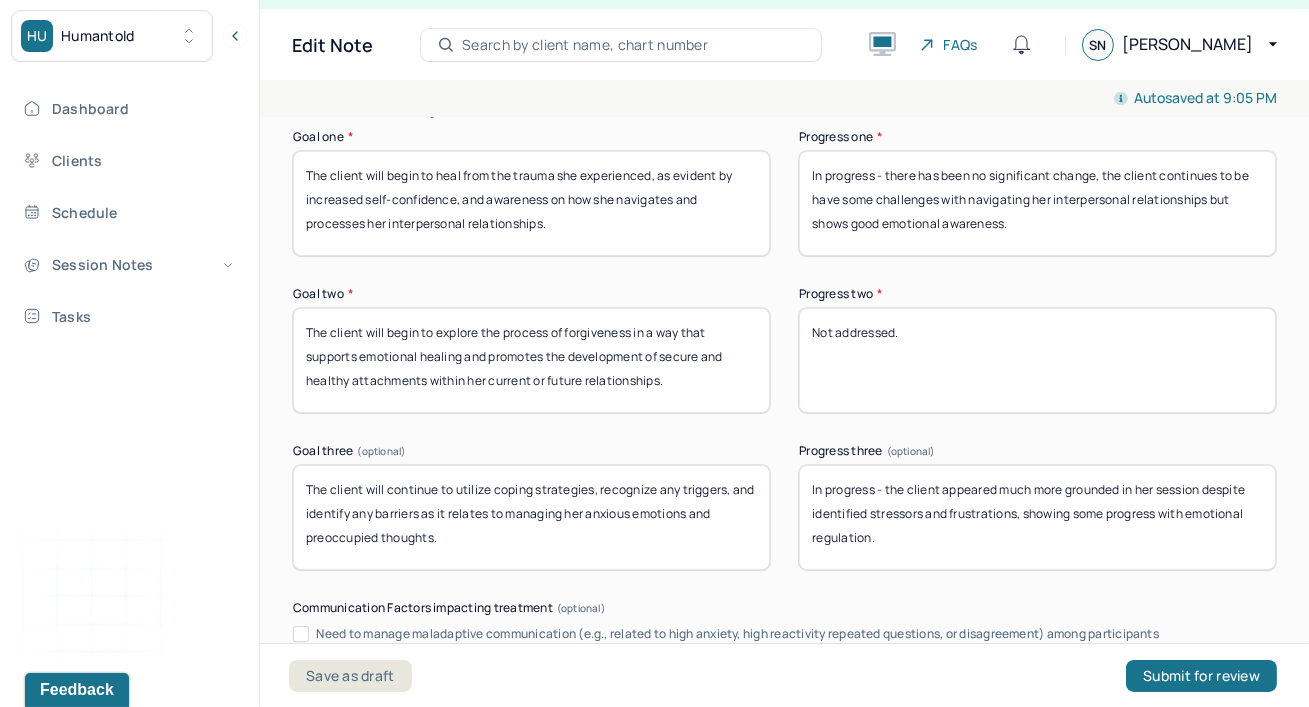 click on "In progress - the client appeared much more grounded in her session despite identified stressors and frustrations, showing some progress with emotional regulation." at bounding box center [1037, 517] 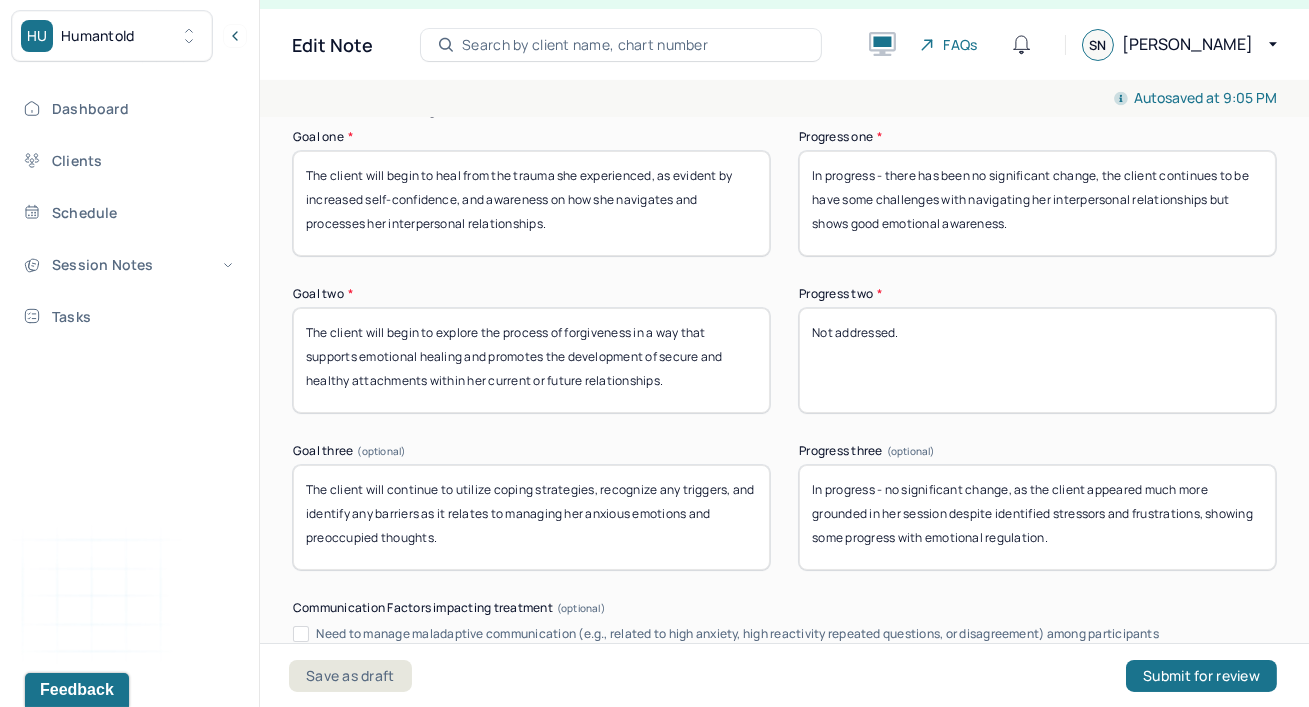 click on "In progress - no significant change, as the client appeared much more grounded in her session despite identified stressors and frustrations, showing some progress with emotional regulation." at bounding box center (1037, 517) 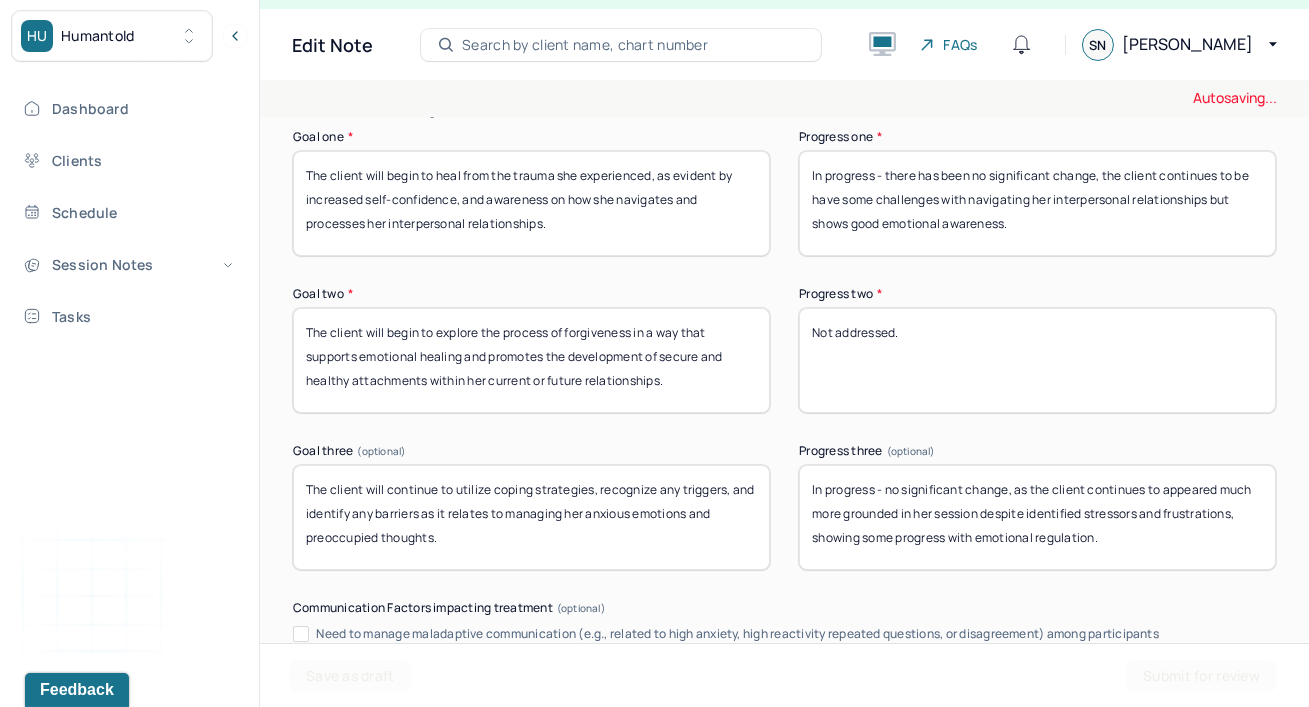 click on "In progress - no significant change, as the client appeared much more grounded in her session despite identified stressors and frustrations, showing some progress with emotional regulation." at bounding box center [1037, 517] 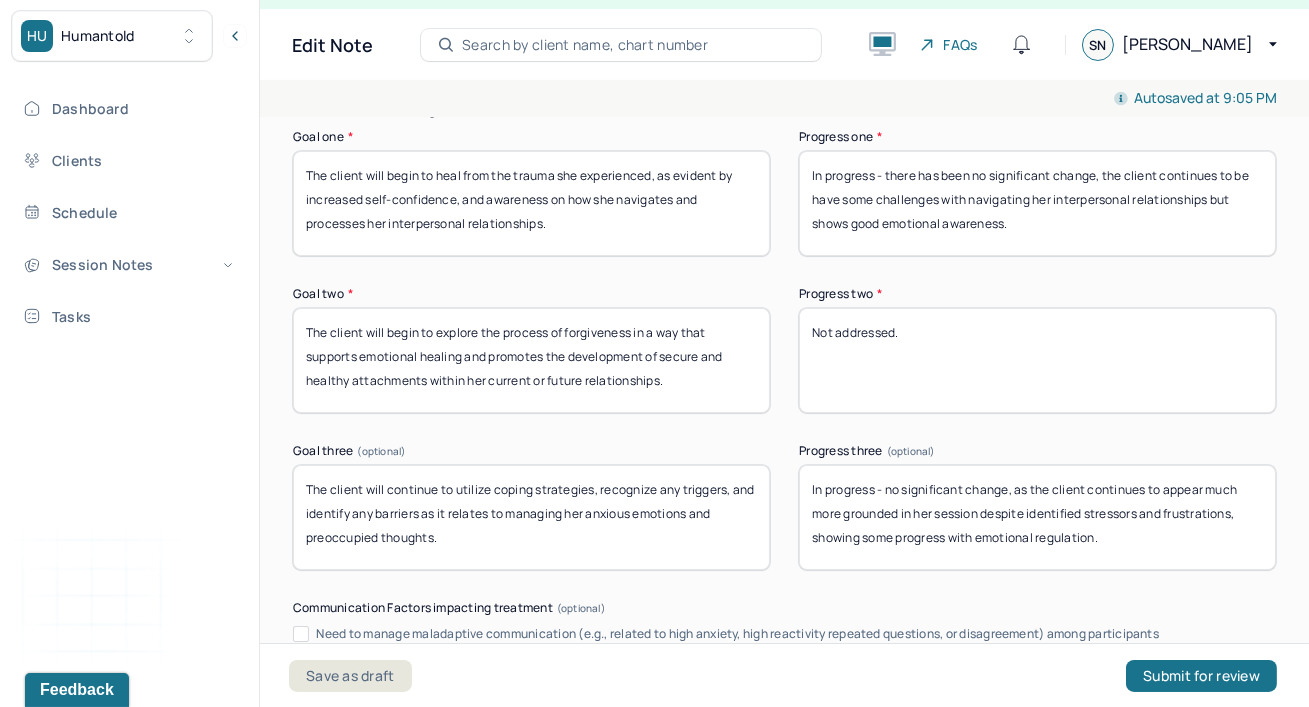 drag, startPoint x: 841, startPoint y: 504, endPoint x: 1204, endPoint y: 478, distance: 363.92993 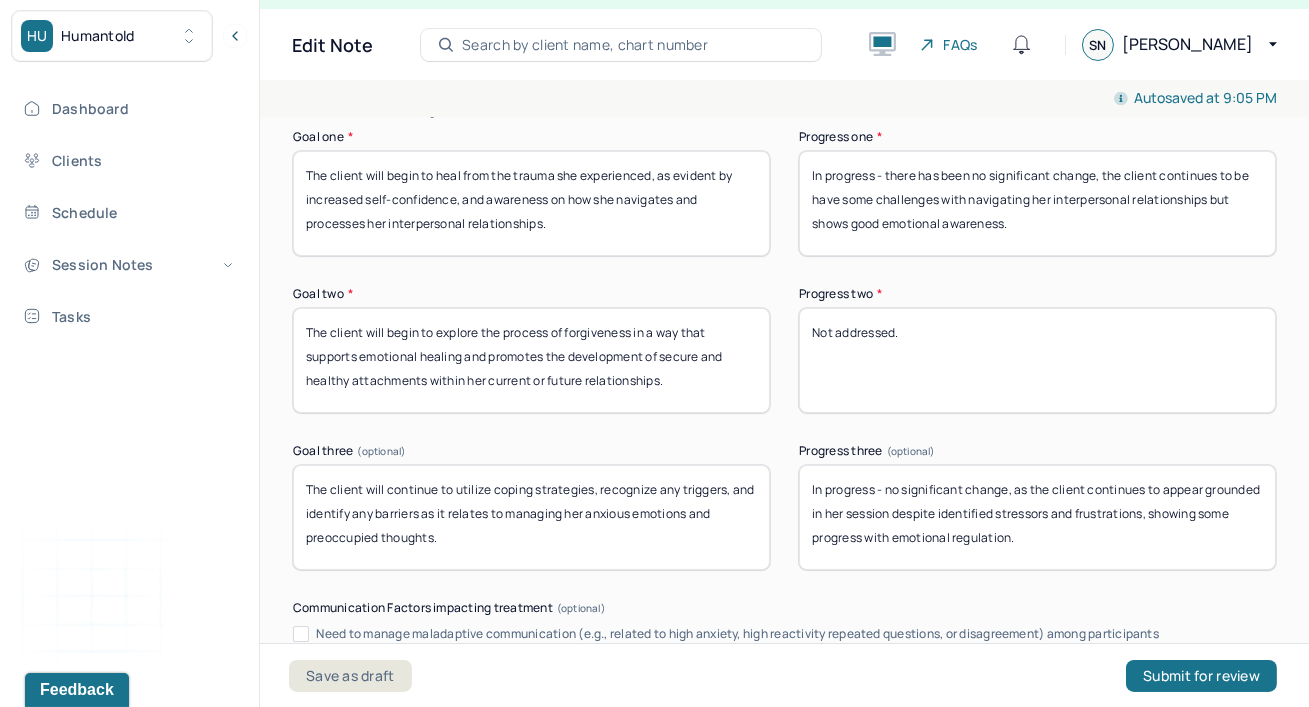 click on "In progress - no significant change, as the client continues to appear much more grounded in her session despite identified stressors and frustrations, showing some progress with emotional regulation." at bounding box center (1037, 517) 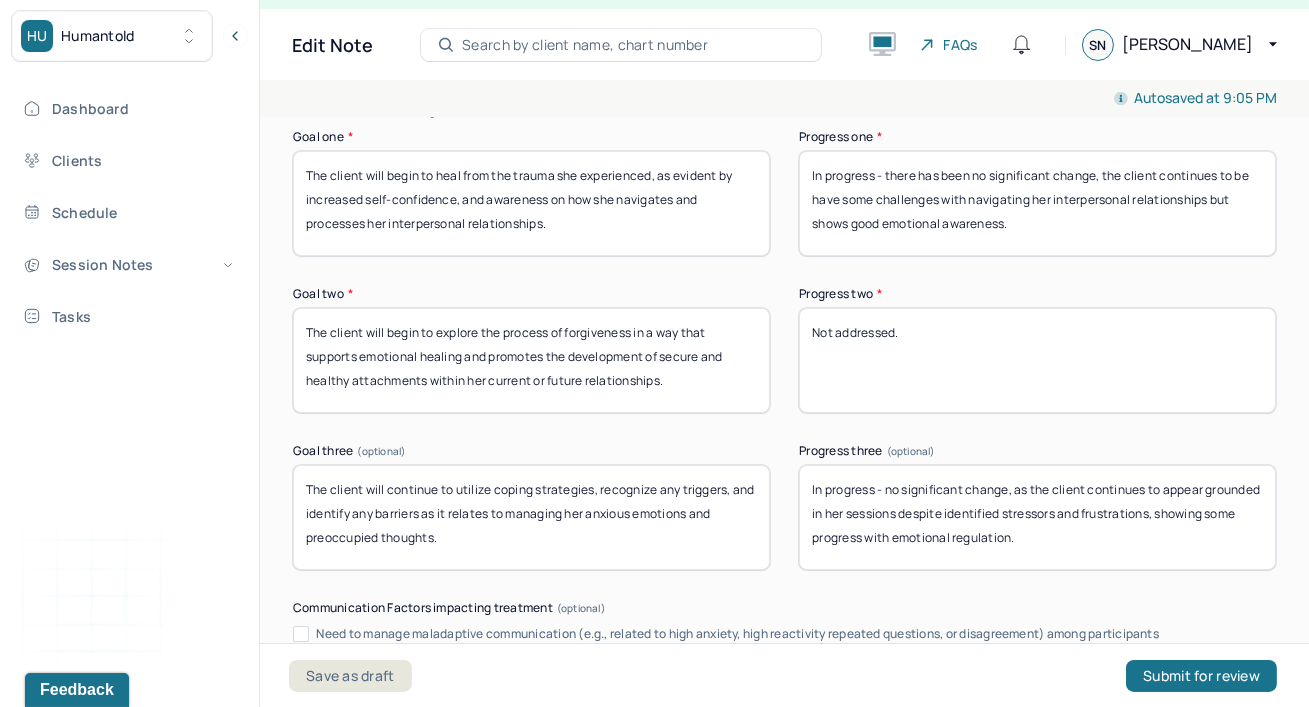drag, startPoint x: 1104, startPoint y: 535, endPoint x: 1216, endPoint y: 502, distance: 116.76044 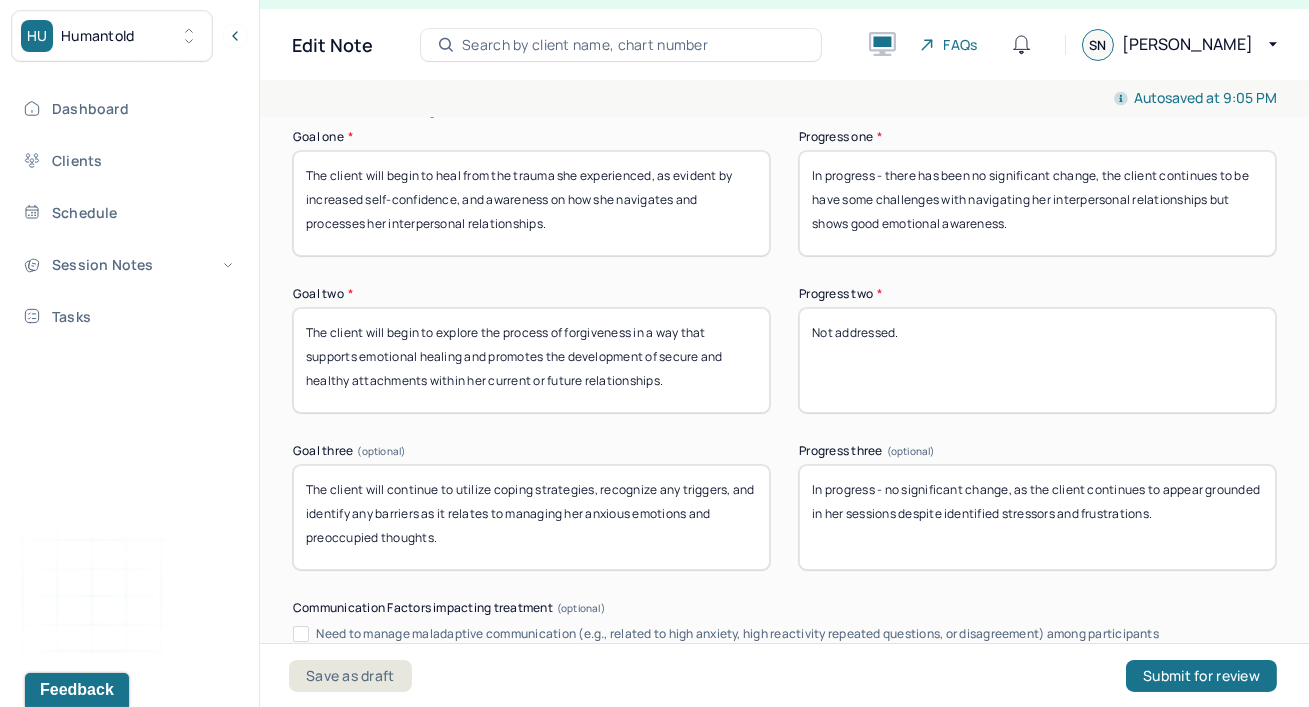 type on "In progress - no significant change, as the client continues to appear grounded in her sessions despite identified stressors and frustrations." 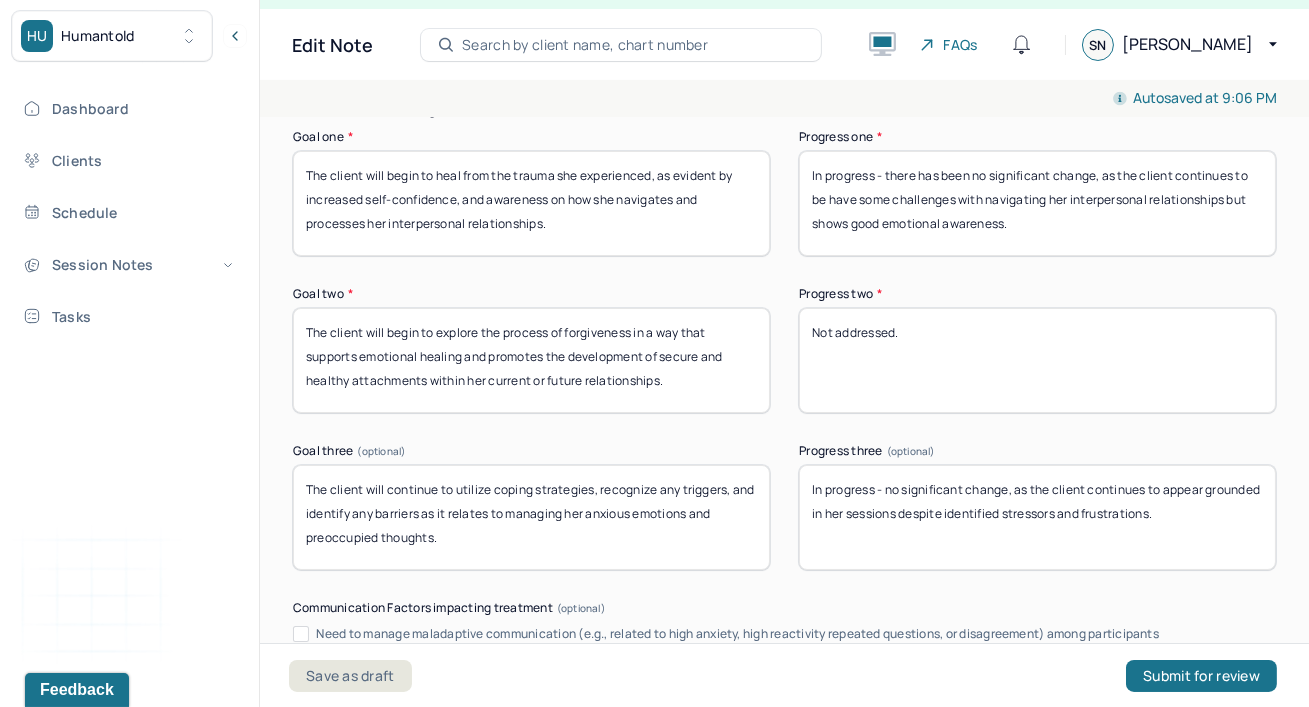 click on "In progress - there has been no significant change, as the client continues to be have some challenges with navigating her interpersonal relationships but shows good emotional awareness." at bounding box center [1037, 203] 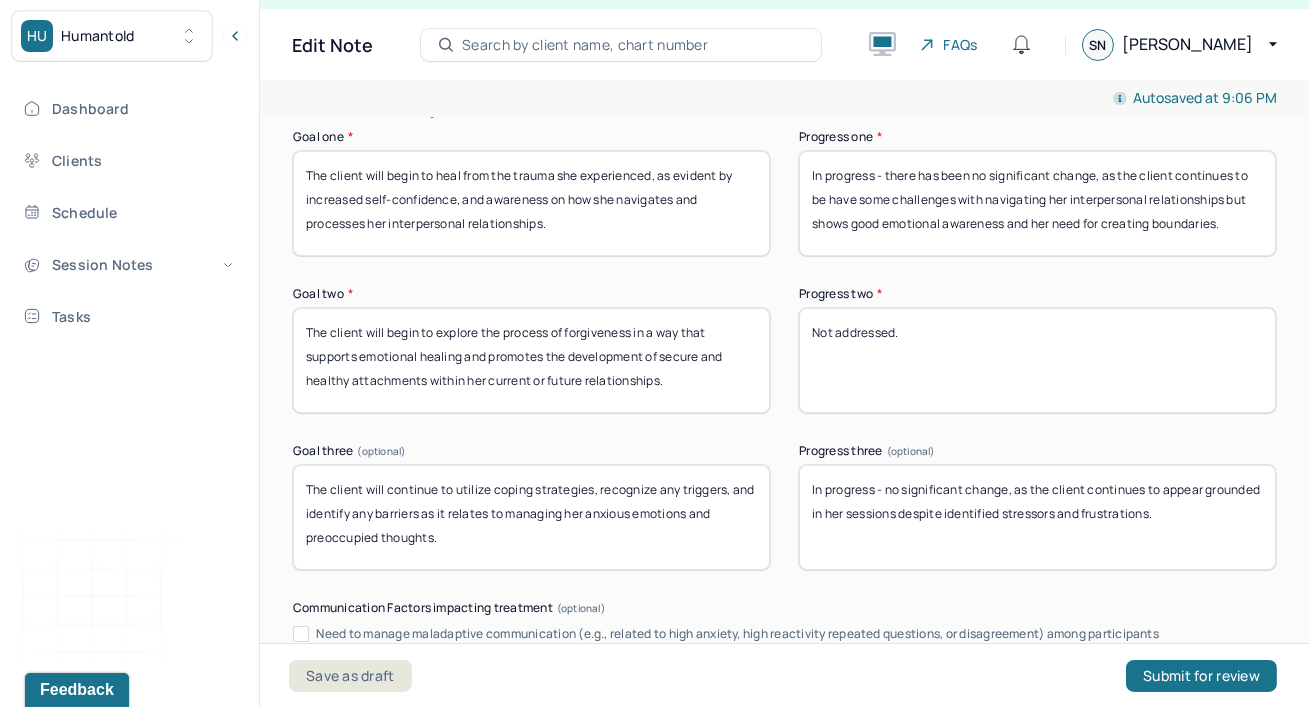type on "In progress - there has been no significant change, as the client continues to be have some challenges with navigating her interpersonal relationships but shows good emotional awareness and her need for creating boundaries." 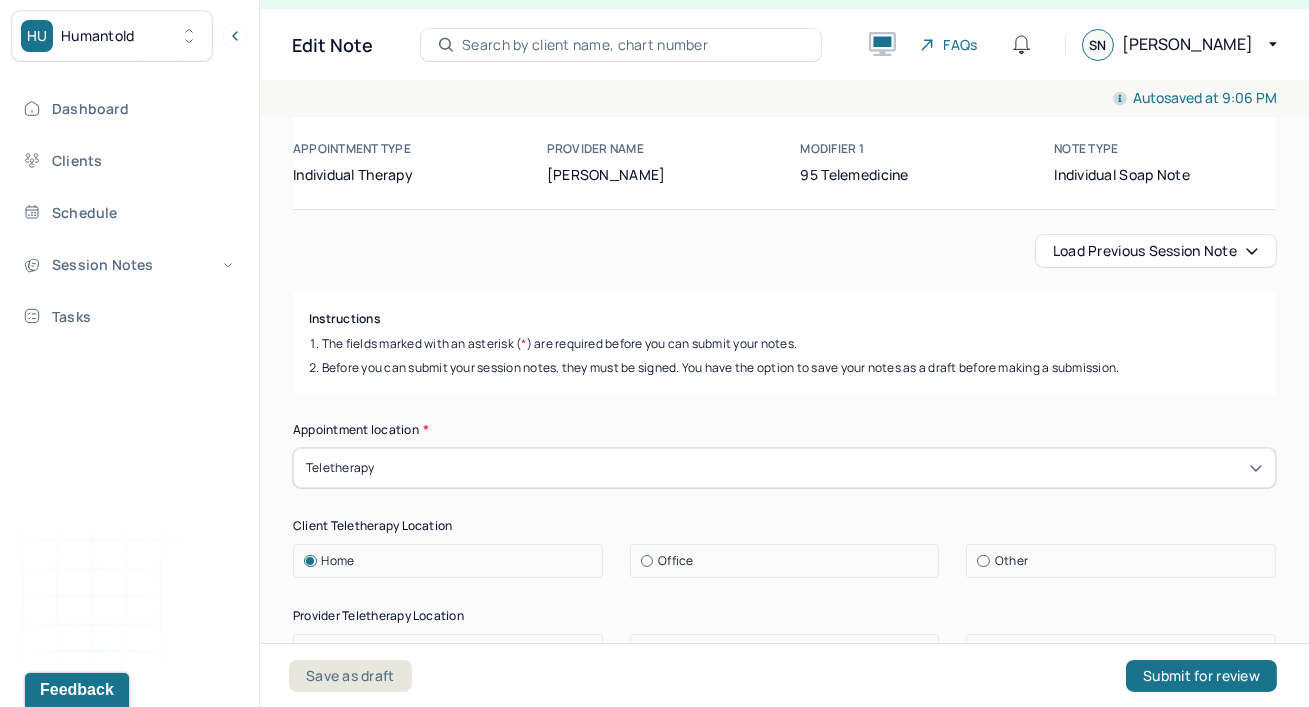 scroll, scrollTop: 7, scrollLeft: 0, axis: vertical 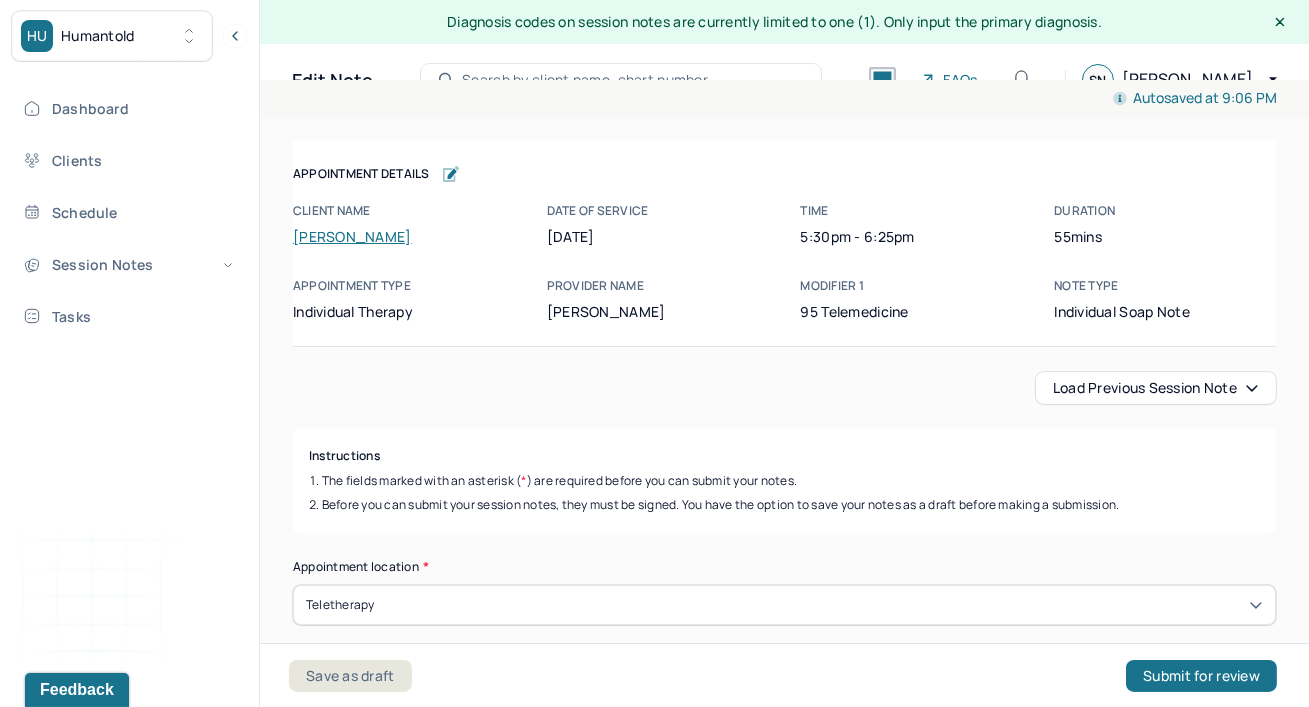 click on "Instructions The fields marked with an asterisk ( * ) are required before you can submit your notes. Before you can submit your session notes, they must be signed. You have the option to save your notes as a draft before making a submission." at bounding box center (784, 480) 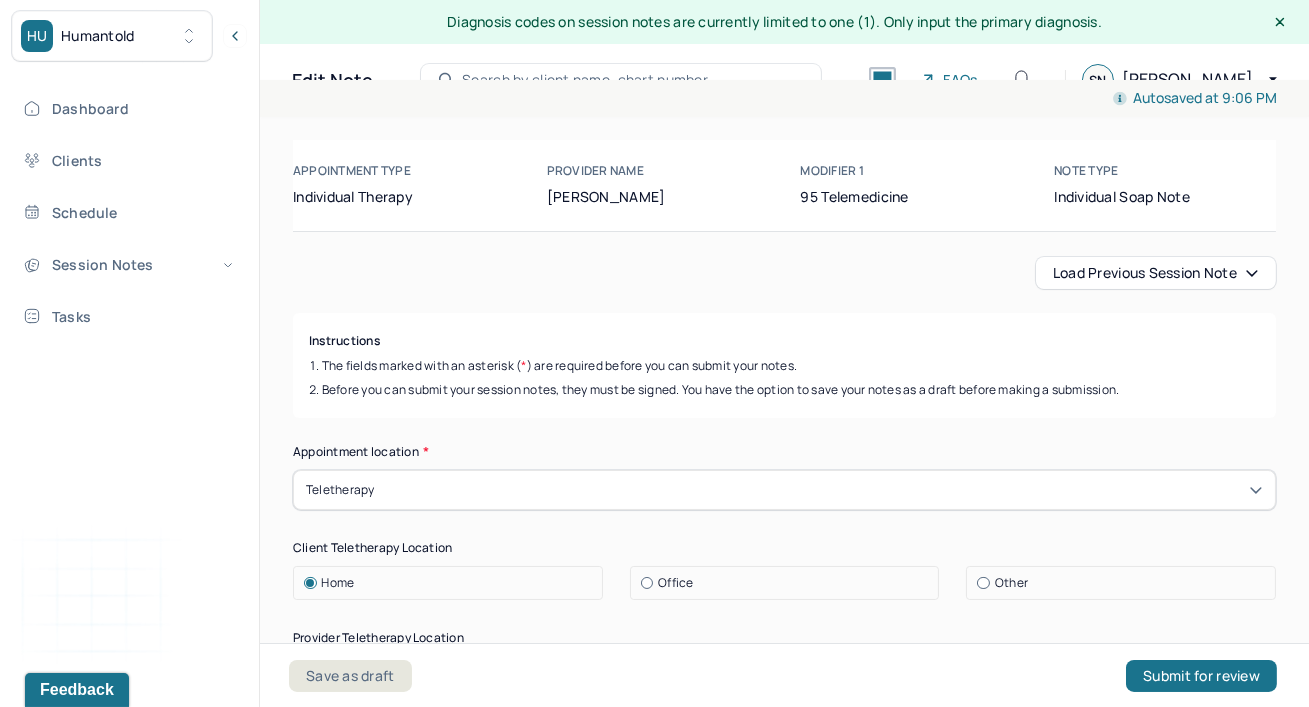 scroll, scrollTop: 181, scrollLeft: 0, axis: vertical 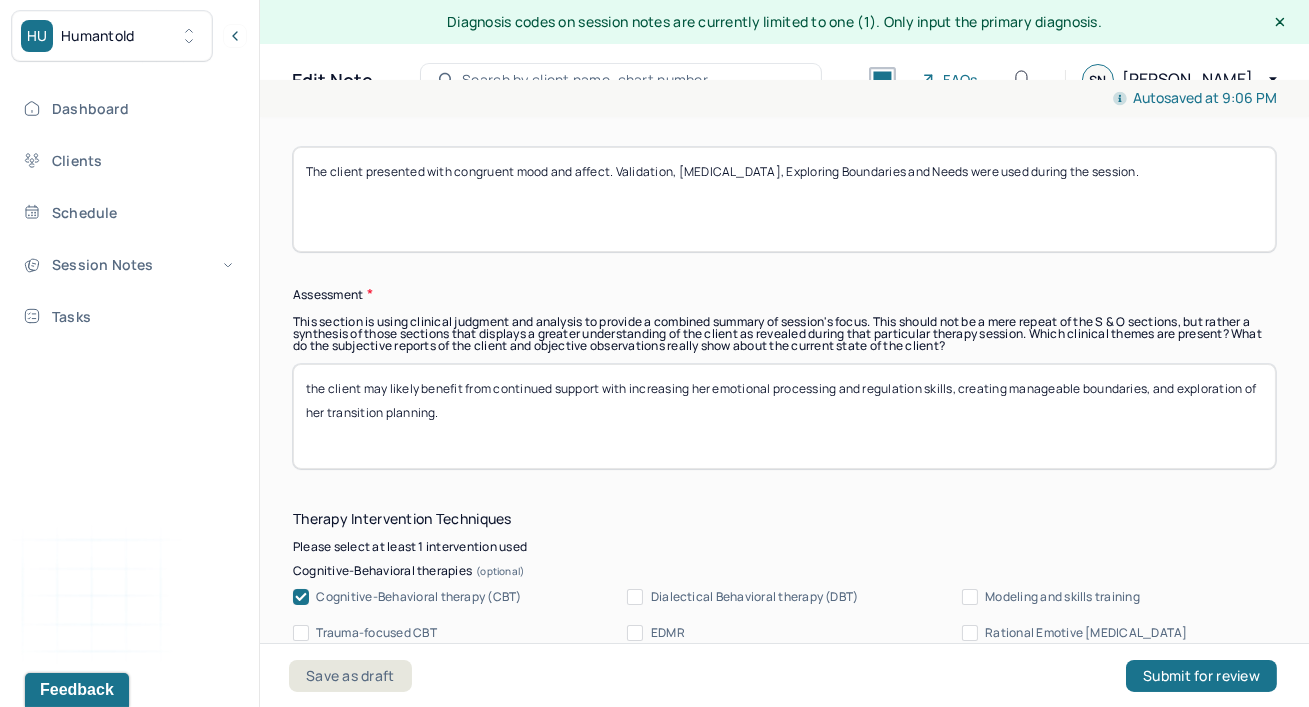 click on "the client may likely benefit from continued support with increasing her emotional processing and regulation skills, creating manageable boundaries, and exploration of her transition planning." at bounding box center (784, 416) 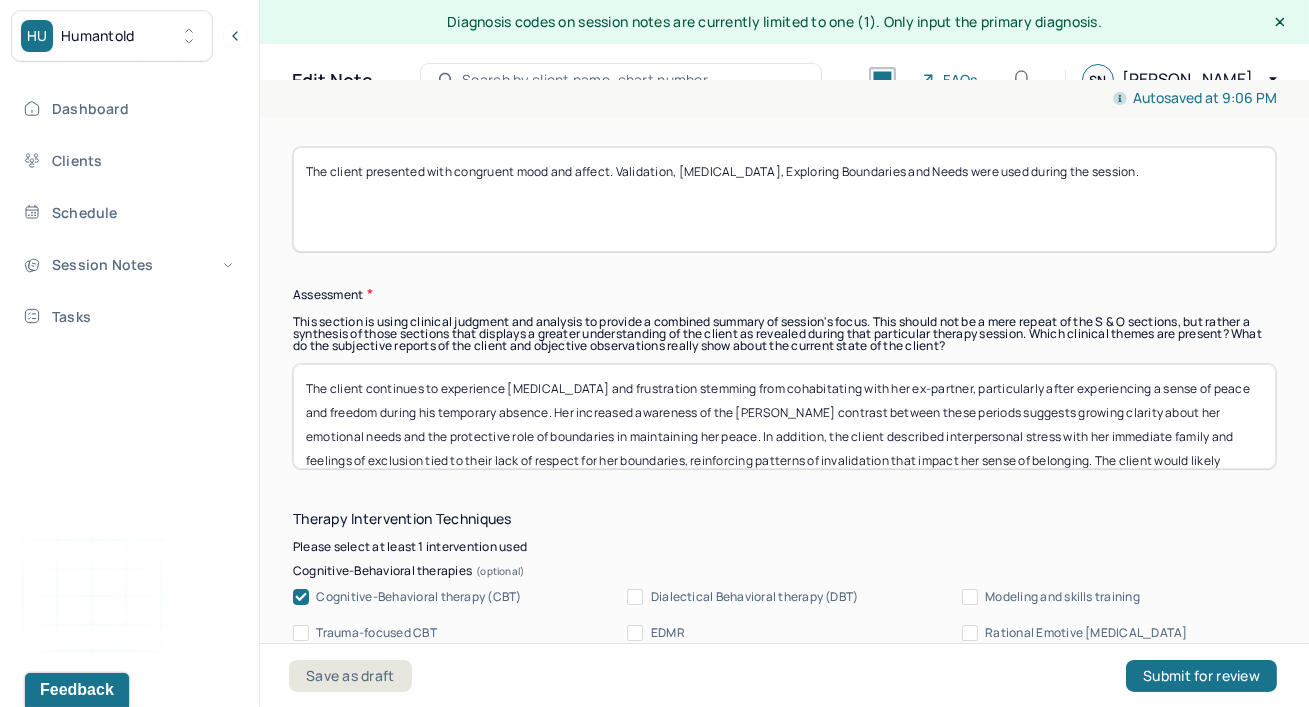 scroll, scrollTop: 48, scrollLeft: 0, axis: vertical 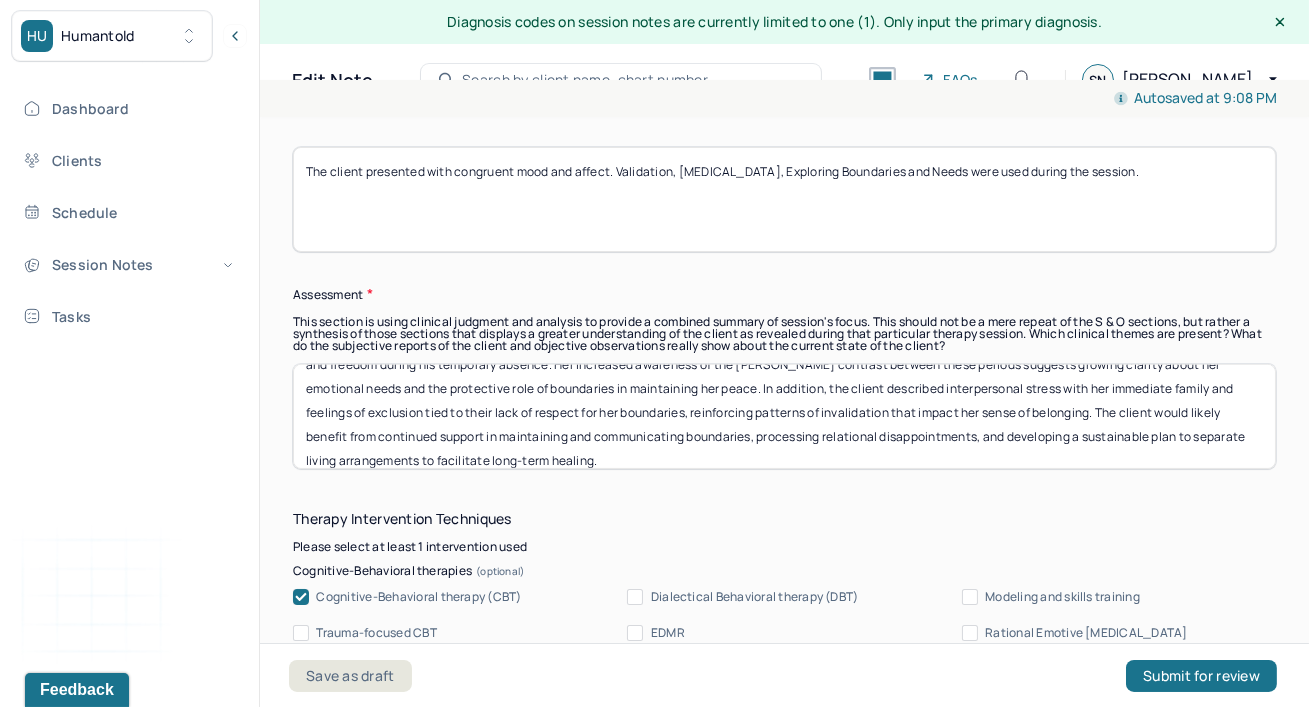 click on "The client continues to experience [MEDICAL_DATA] and frustration stemming from cohabitating with her ex-partner, particularly after experiencing a sense of peace and freedom during his temporary absence. Her increased awareness of the [PERSON_NAME] contrast between these periods suggests growing clarity about her emotional needs and the protective role of boundaries in maintaining her peace. In addition, the client described interpersonal stress with her immediate family and feelings of exclusion tied to their lack of respect for her boundaries, reinforcing patterns of invalidation that impact her sense of belonging. The client would likely benefit from continued support in maintaining and communicating boundaries, processing relational disappointments, and developing a sustainable plan to separate living arrangements to facilitate long-term healing." at bounding box center (784, 416) 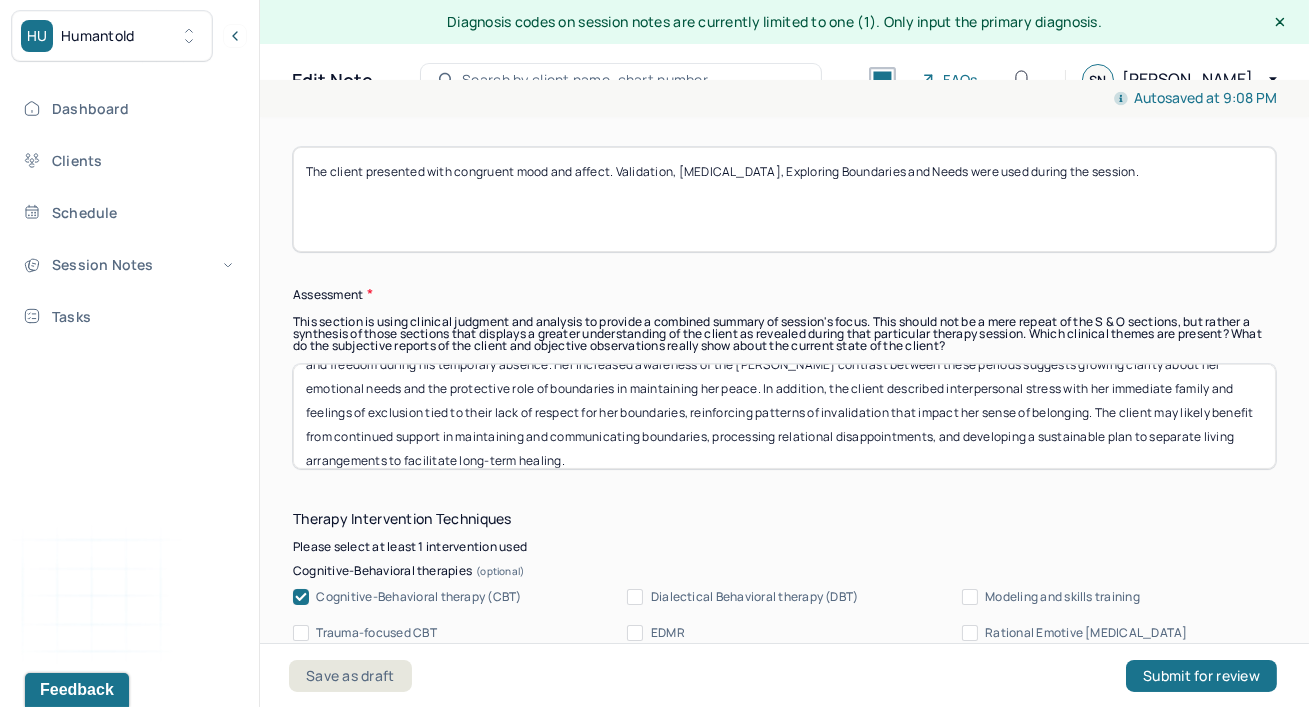 type on "The client continues to experience [MEDICAL_DATA] and frustration stemming from cohabitating with her ex-partner, particularly after experiencing a sense of peace and freedom during his temporary absence. Her increased awareness of the [PERSON_NAME] contrast between these periods suggests growing clarity about her emotional needs and the protective role of boundaries in maintaining her peace. In addition, the client described interpersonal stress with her immediate family and feelings of exclusion tied to their lack of respect for her boundaries, reinforcing patterns of invalidation that impact her sense of belonging. The client may likely benefit from continued support in maintaining and communicating boundaries, processing relational disappointments, and developing a sustainable plan to separate living arrangements to facilitate long-term healing." 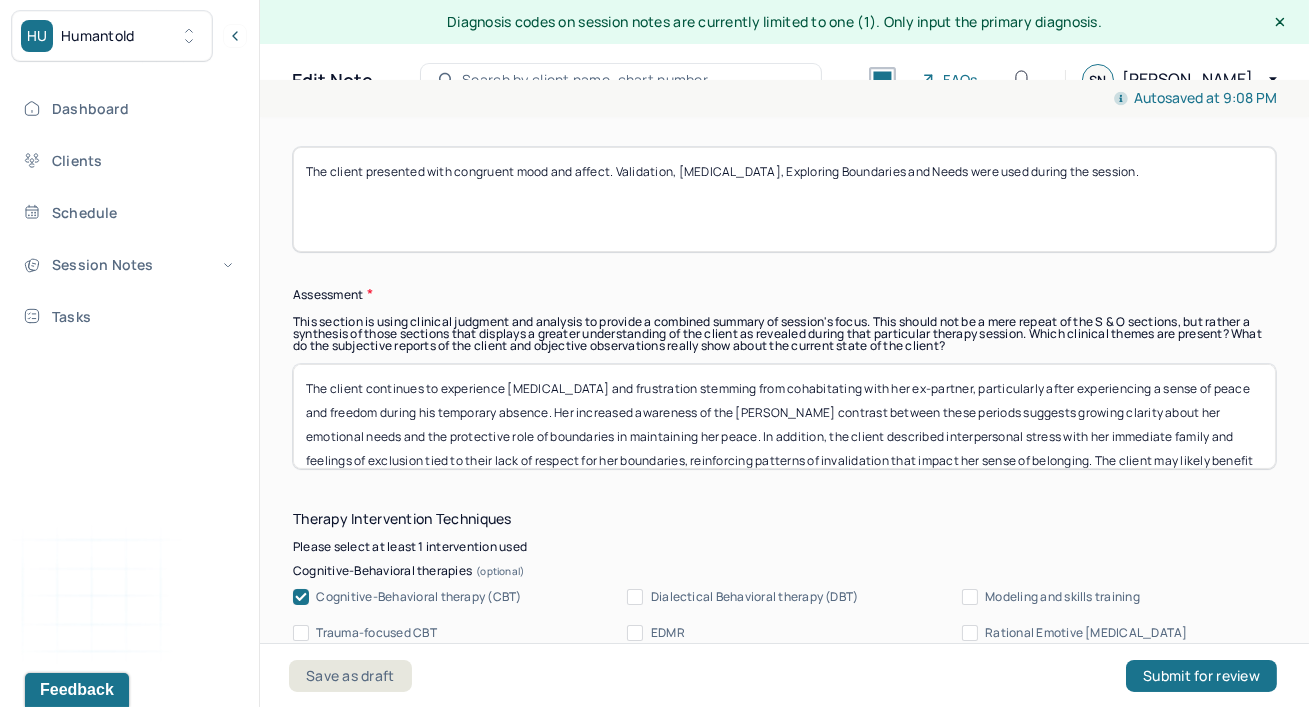 click on "Autosaved at 9:08 PM Appointment Details     Client name [PERSON_NAME] Date of service [DATE] Time 5:30pm - 6:25pm Duration 55mins Appointment type individual therapy Provider name [PERSON_NAME] Modifier 1 95 Telemedicine Note type Individual soap note Appointment Details     Client name [PERSON_NAME] Date of service [DATE] Time 5:30pm - 6:25pm Duration 55mins Appointment type individual therapy Provider name [PERSON_NAME] Modifier 1 95 Telemedicine Note type Individual soap note   Load previous session note   Instructions The fields marked with an asterisk ( * ) are required before you can submit your notes. Before you can submit your session notes, they must be signed. You have the option to save your notes as a draft before making a submission. Appointment location * Teletherapy Client Teletherapy Location Home Office Other Provider Teletherapy Location Home Office Other Consent was received for the teletherapy session The teletherapy session was conducted via video Primary diagnosis * * * *" at bounding box center (784, 429) 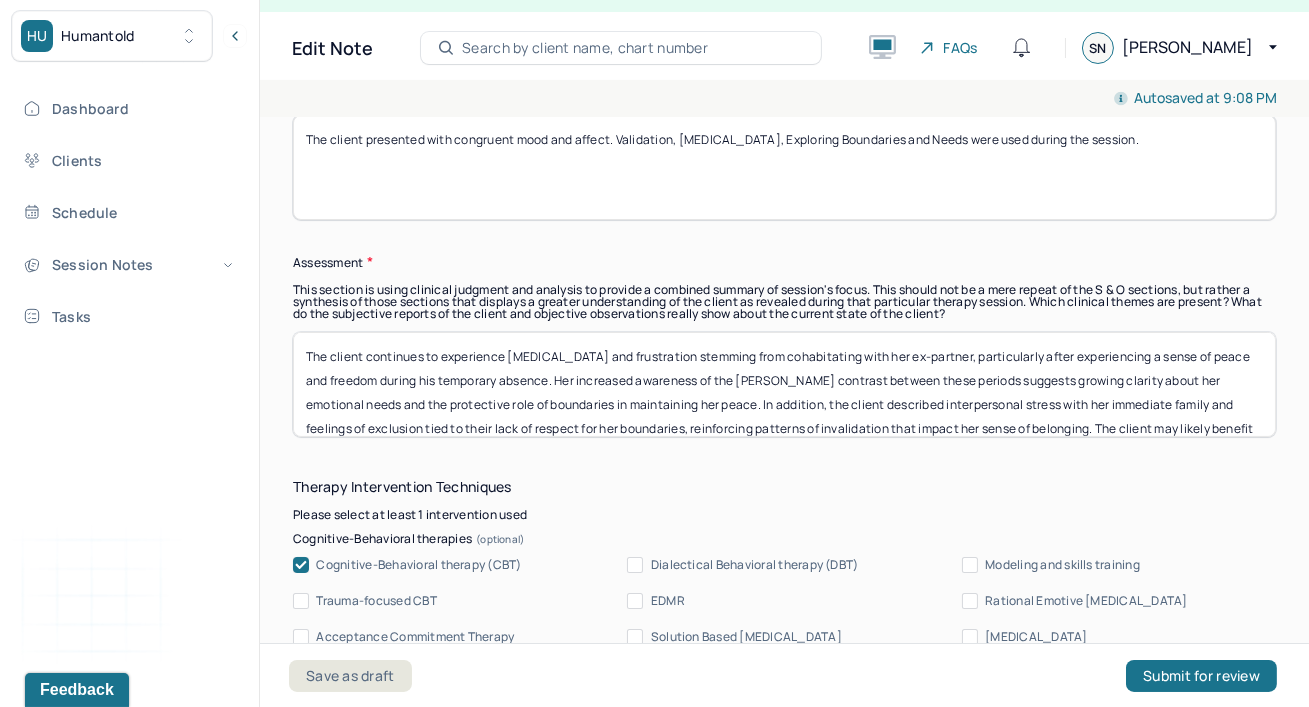 scroll, scrollTop: 35, scrollLeft: 0, axis: vertical 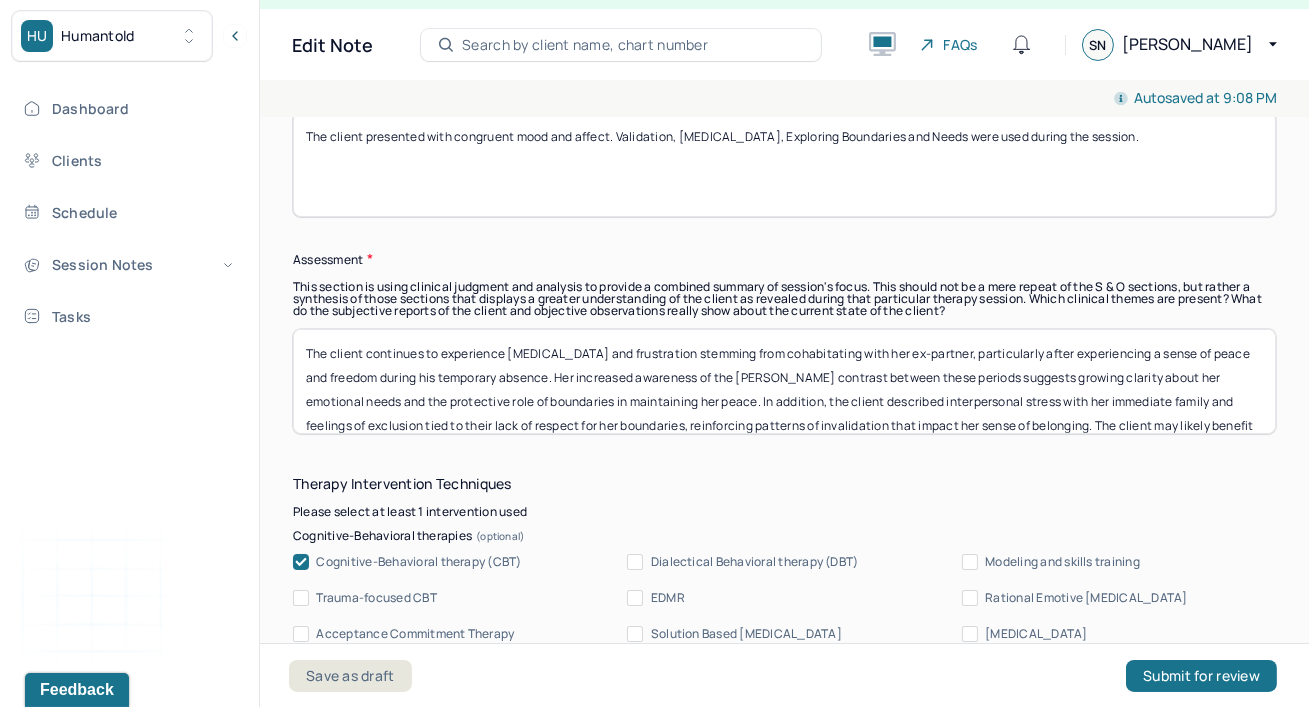click on "Instructions The fields marked with an asterisk ( * ) are required before you can submit your notes. Before you can submit your session notes, they must be signed. You have the option to save your notes as a draft before making a submission. Appointment location * Teletherapy Client Teletherapy Location Home Office Other Provider Teletherapy Location Home Office Other Consent was received for the teletherapy session The teletherapy session was conducted via video Primary diagnosis * F41.1 [MEDICAL_DATA] Secondary diagnosis (optional) Secondary diagnosis Tertiary diagnosis (optional) Tertiary diagnosis Emotional / Behavioural symptoms demonstrated * The client presented with continued feelings of frustrations. Causing * Maladaptive Functioning Intention for Session * Facilitate coping mechanisms Session Note Subjective Objective How did they present themselves? Was there nervous talking or lack of eye contact? Assessment Therapy Intervention Techniques Please select at least 1 intervention used *" at bounding box center (784, 772) 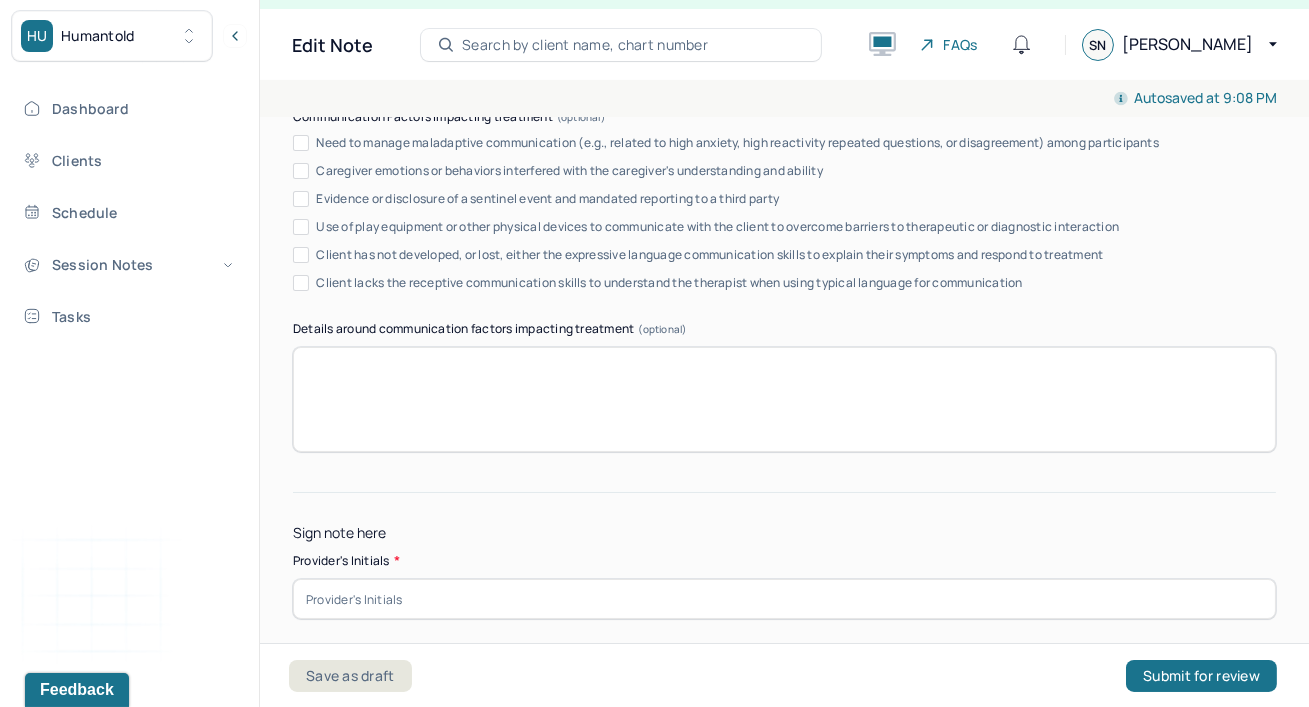 scroll, scrollTop: 3950, scrollLeft: 0, axis: vertical 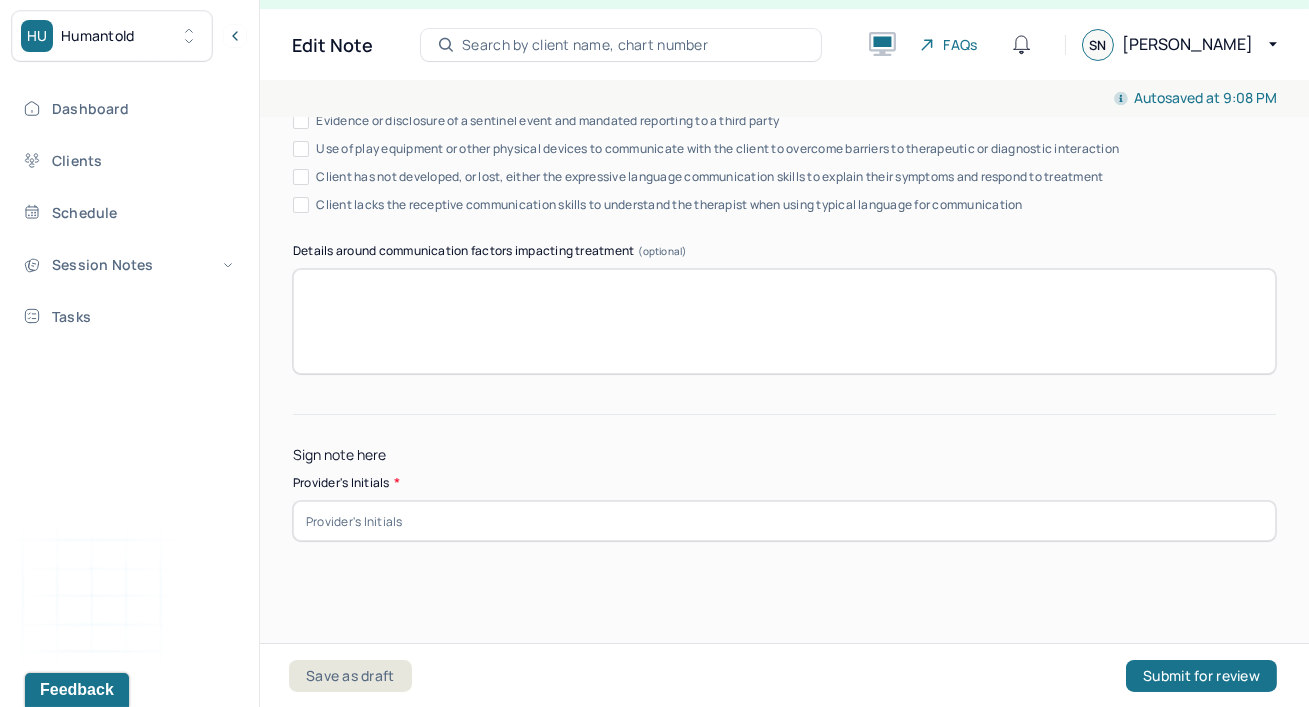 click at bounding box center [784, 521] 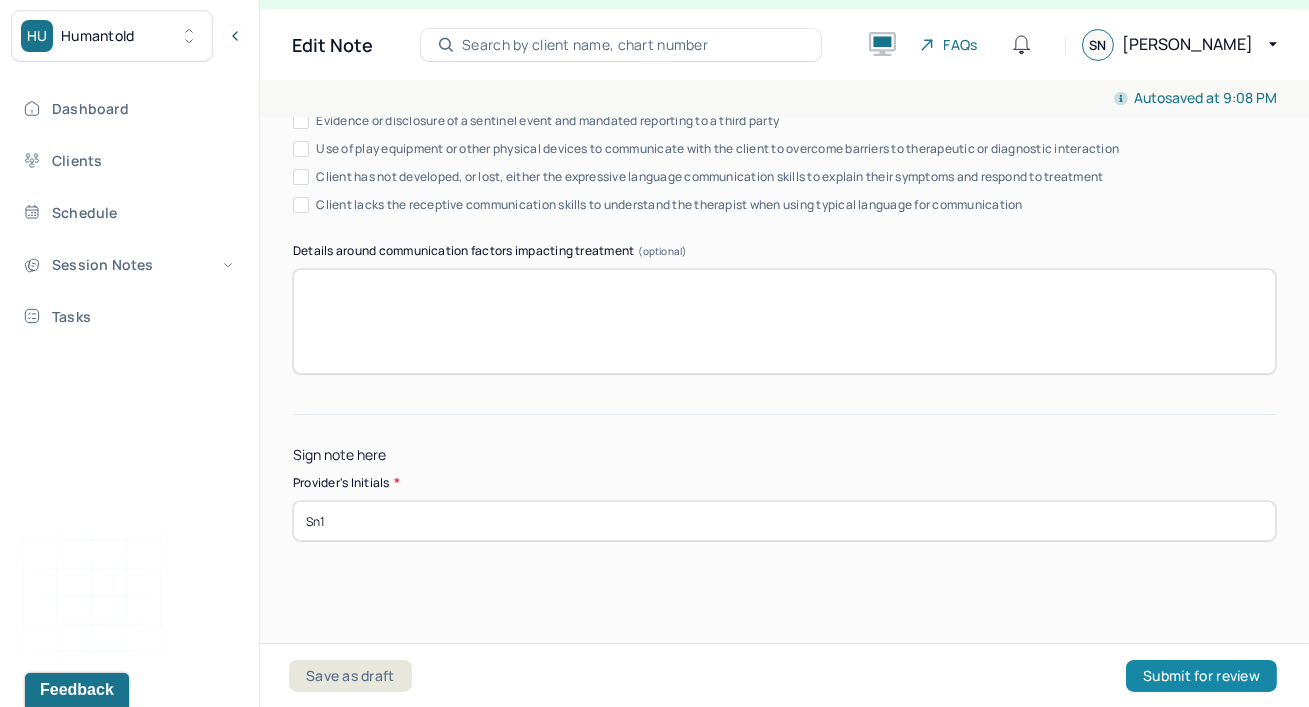 type on "Sn1" 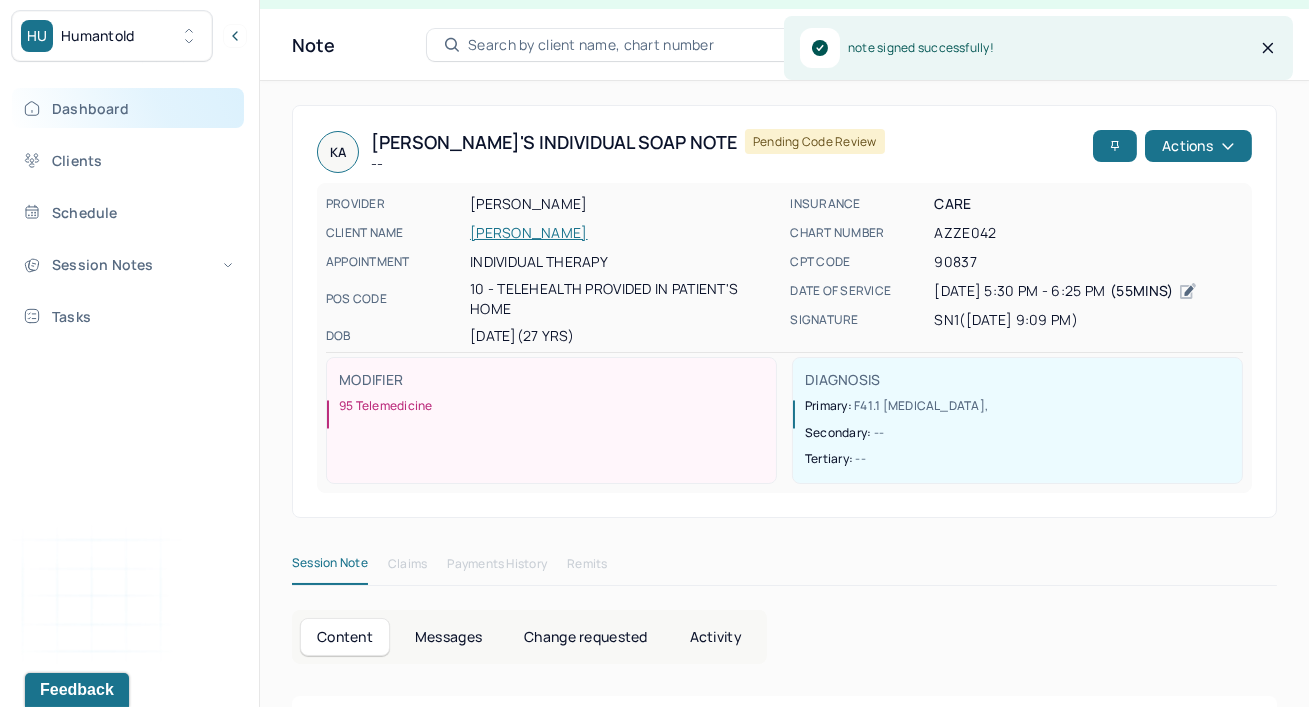 click on "Dashboard" at bounding box center [128, 108] 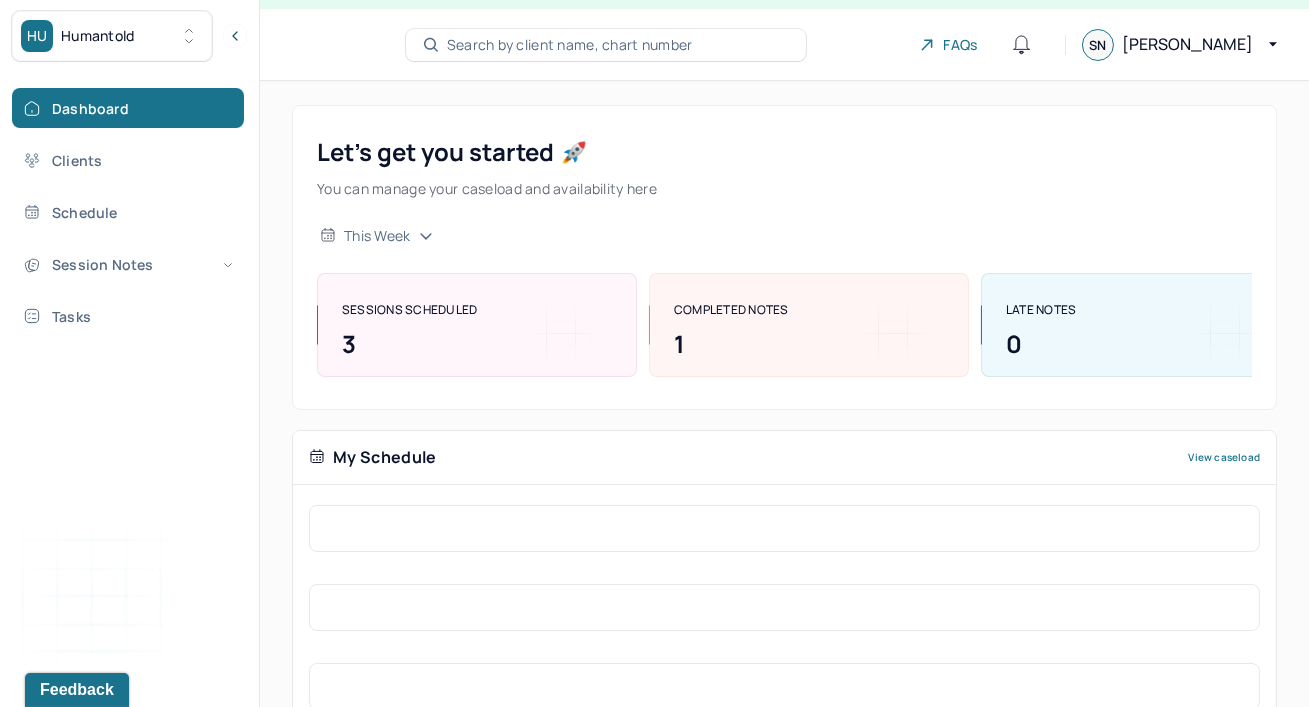 click on "Let’s get you started 🚀 You can manage your caseload and availability here   this week   SESSIONS SCHEDULED 3 COMPLETED NOTES 1 LATE NOTES 0" at bounding box center [784, 257] 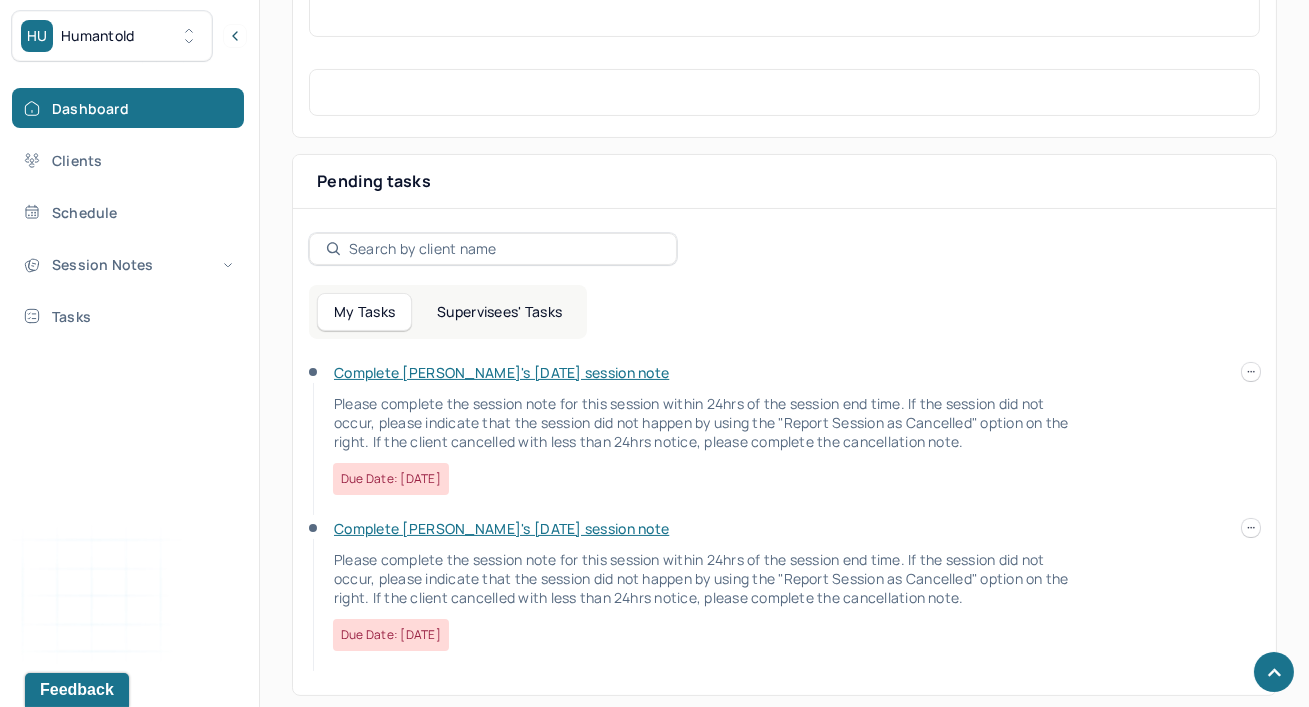 scroll, scrollTop: 641, scrollLeft: 0, axis: vertical 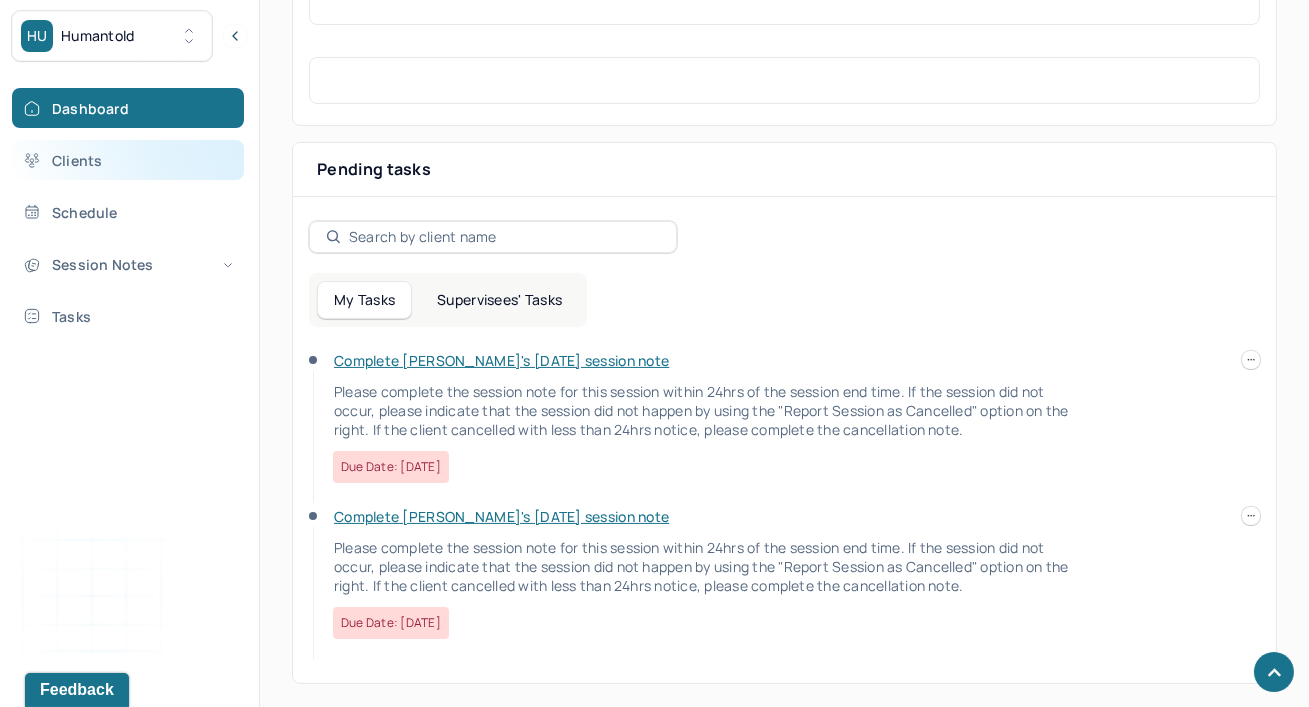 click on "Clients" at bounding box center (128, 160) 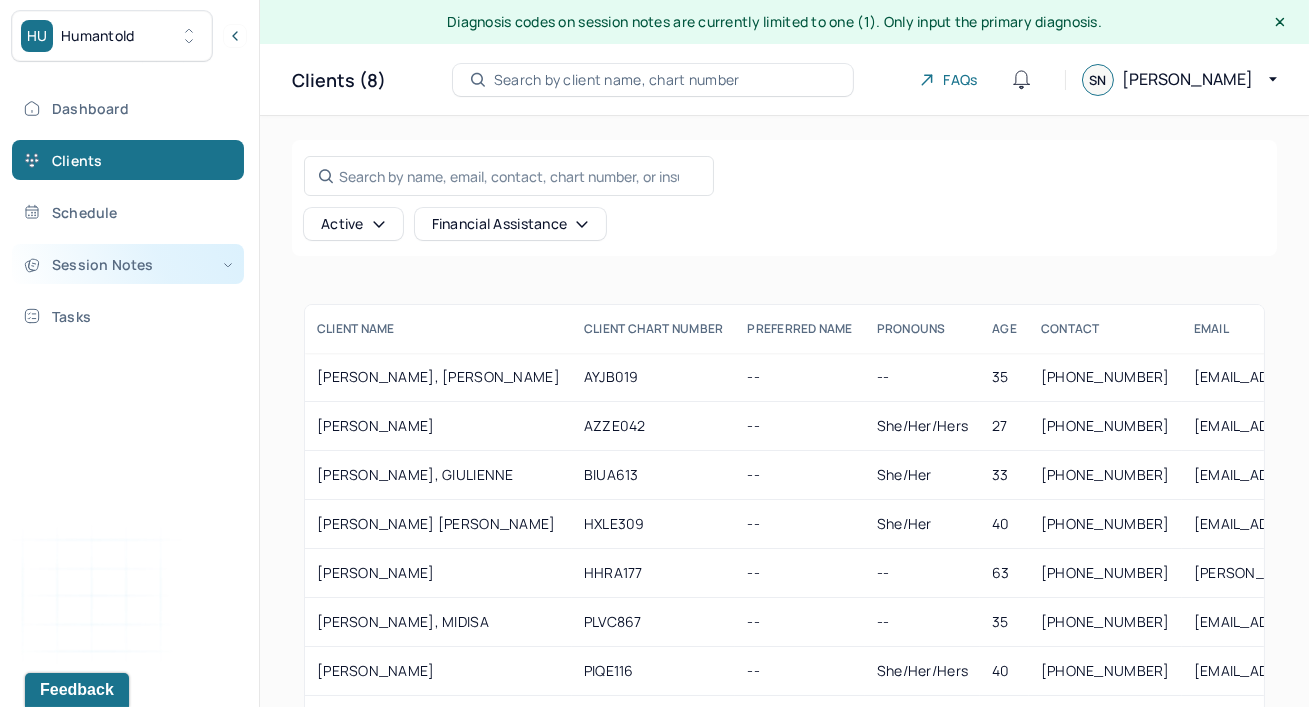 click on "Session Notes" at bounding box center [128, 264] 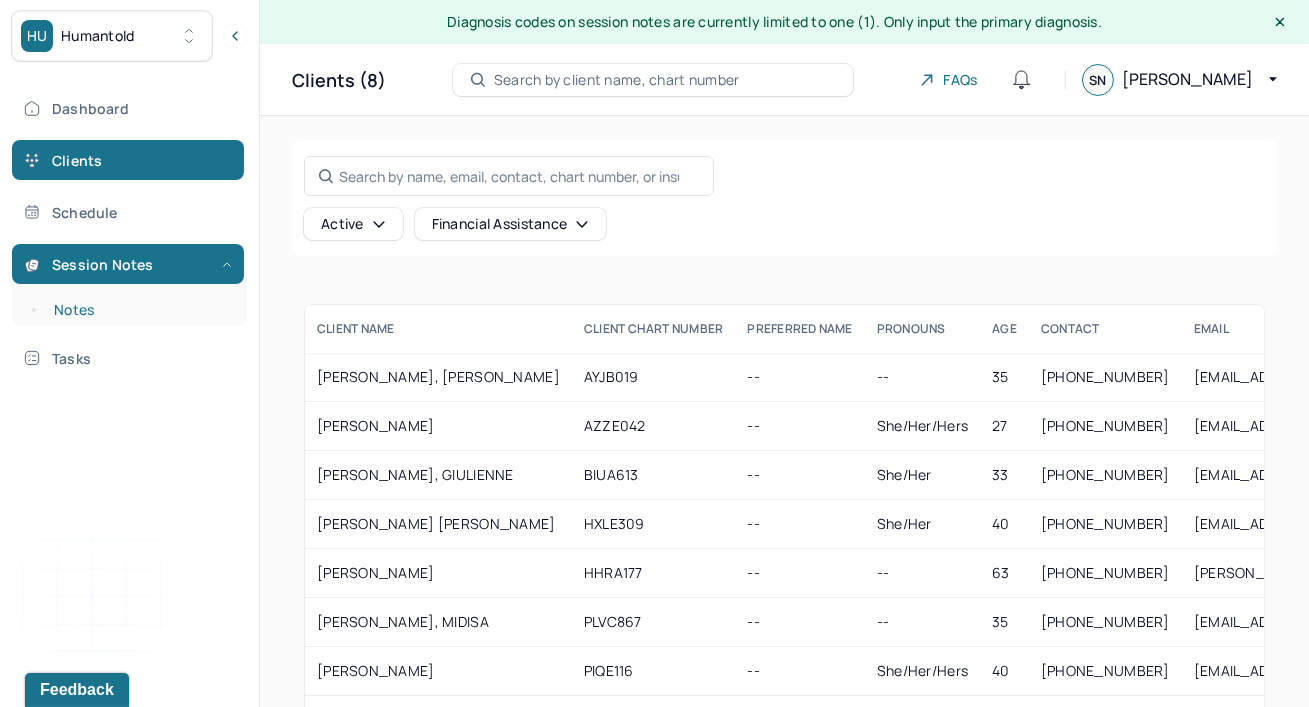 click on "Notes" at bounding box center (139, 310) 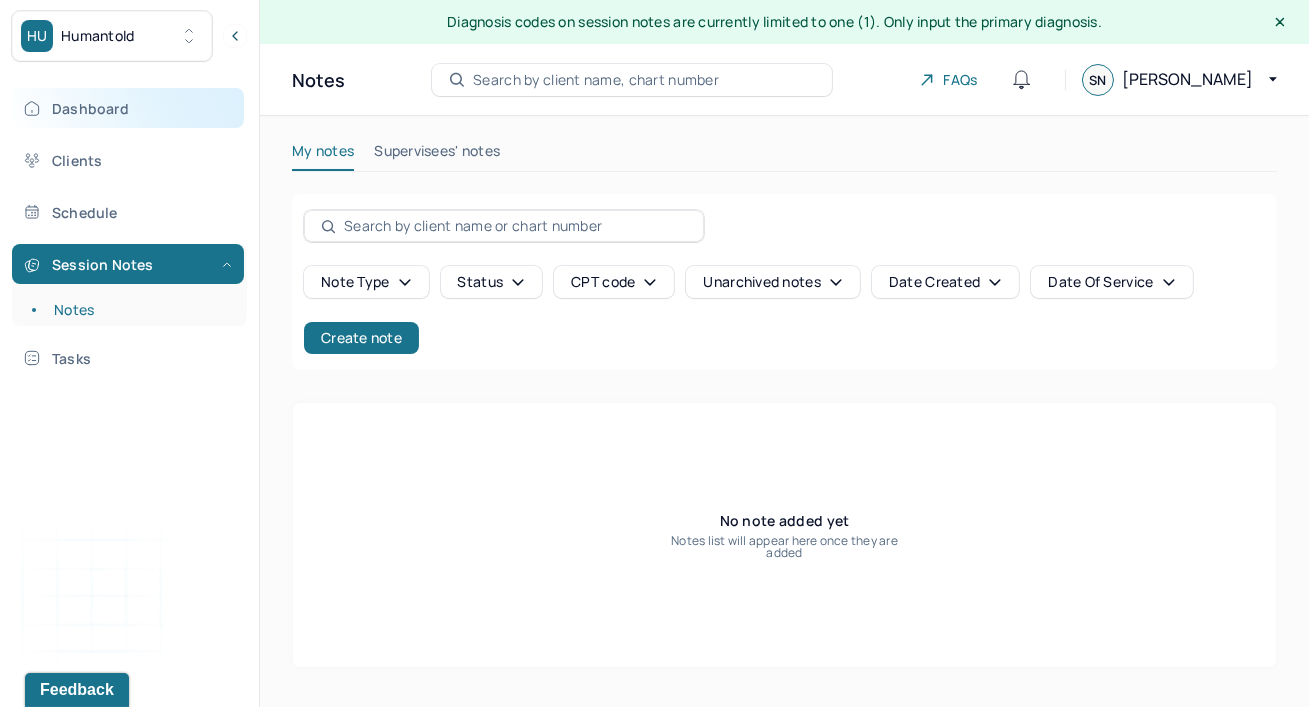 click on "Dashboard" at bounding box center (128, 108) 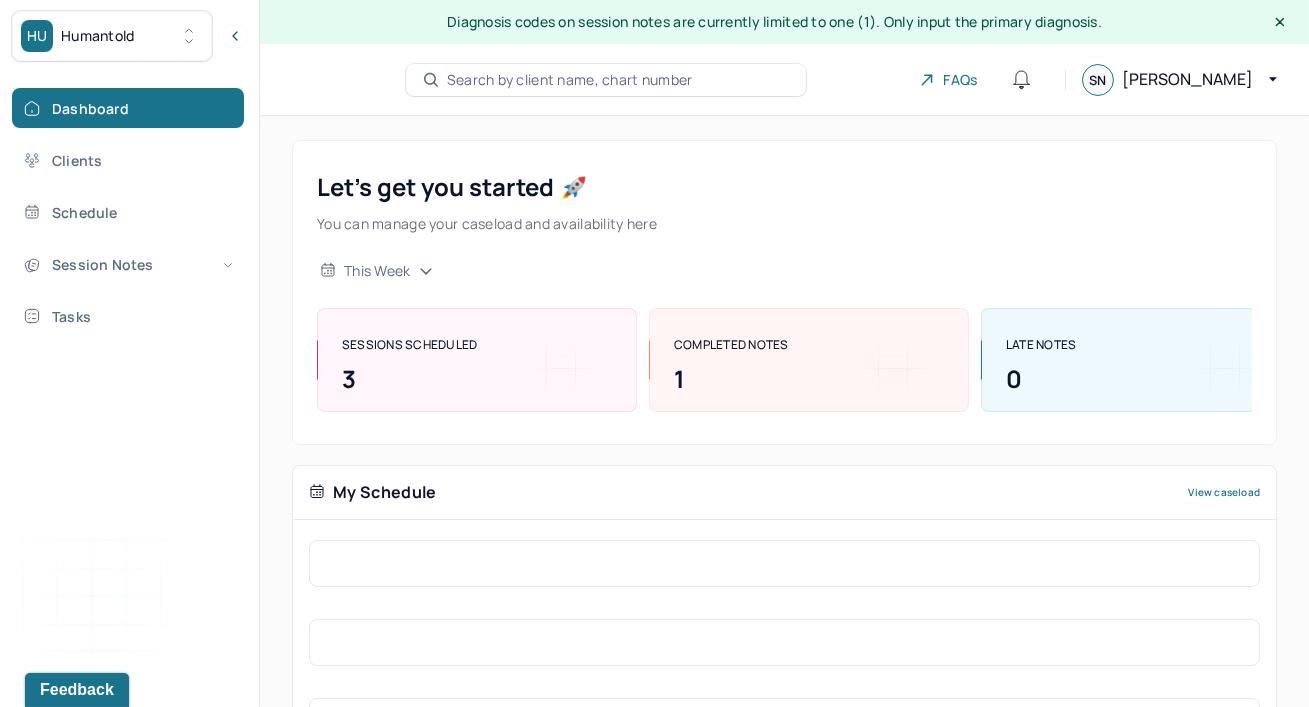 click on "this week" at bounding box center [784, 271] 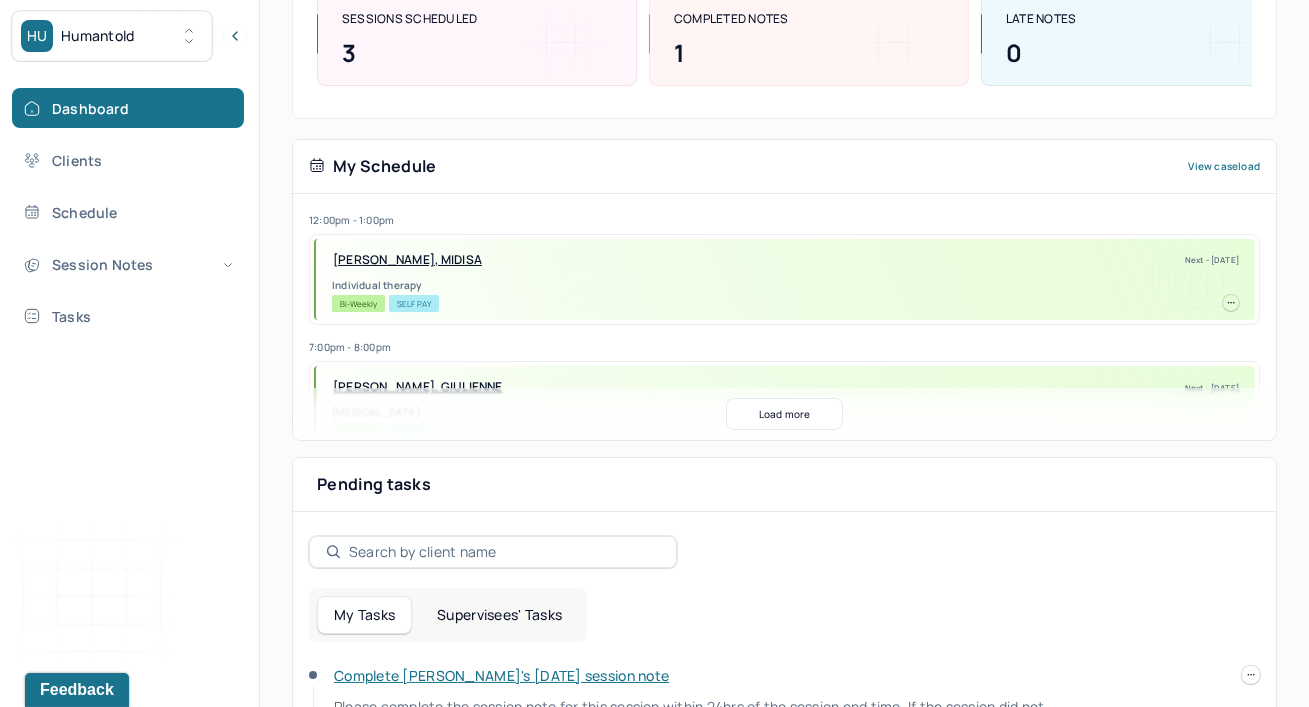 scroll, scrollTop: 314, scrollLeft: 0, axis: vertical 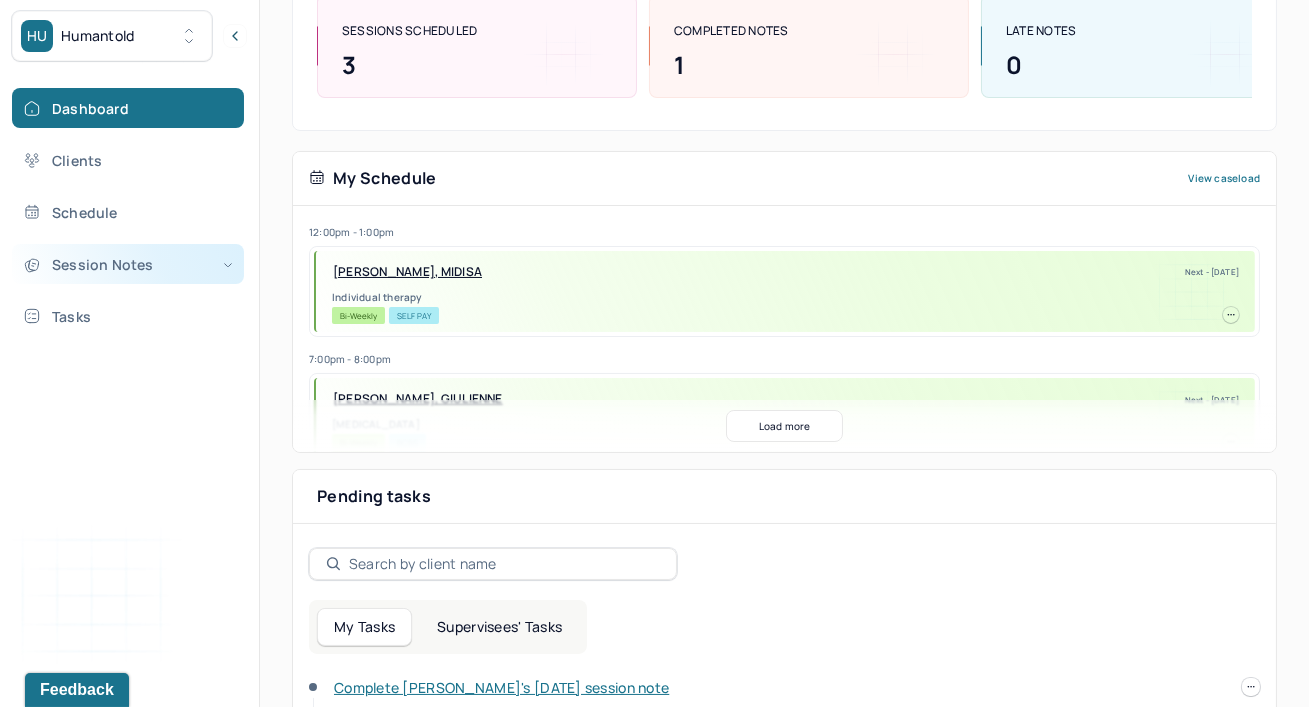 click on "Session Notes" at bounding box center (128, 264) 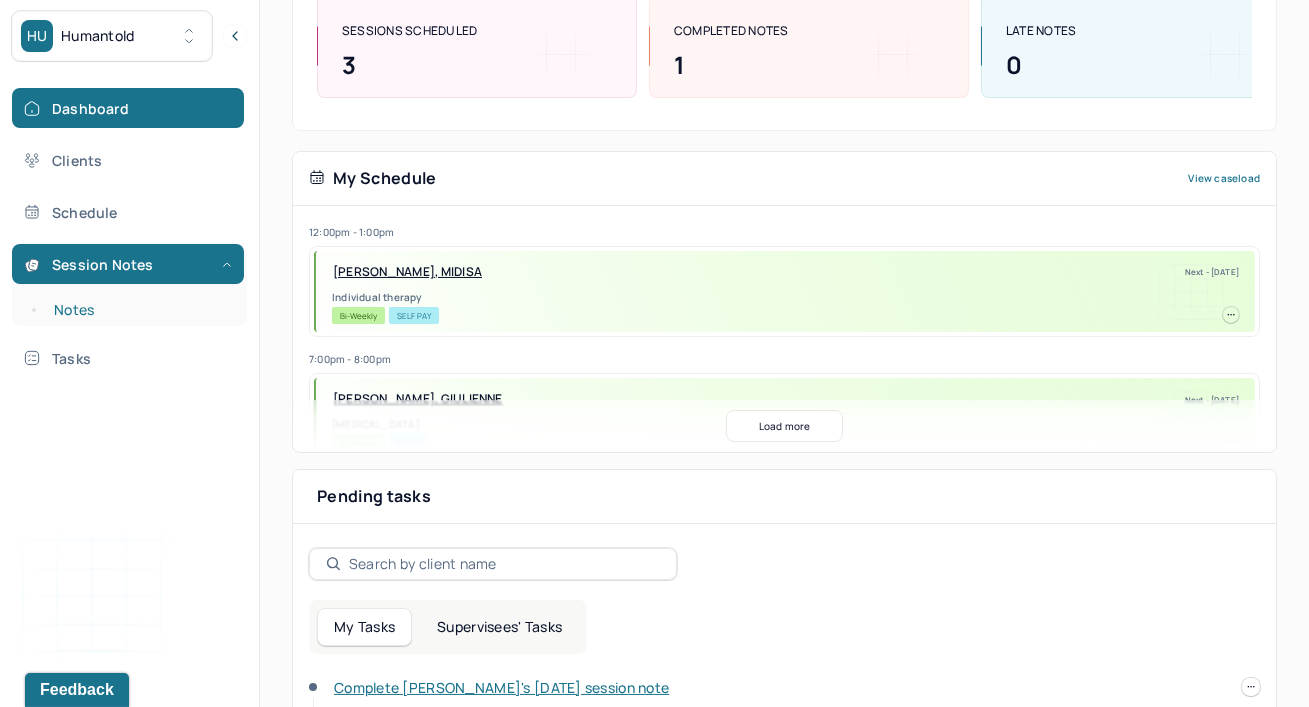 click on "Notes" at bounding box center [139, 310] 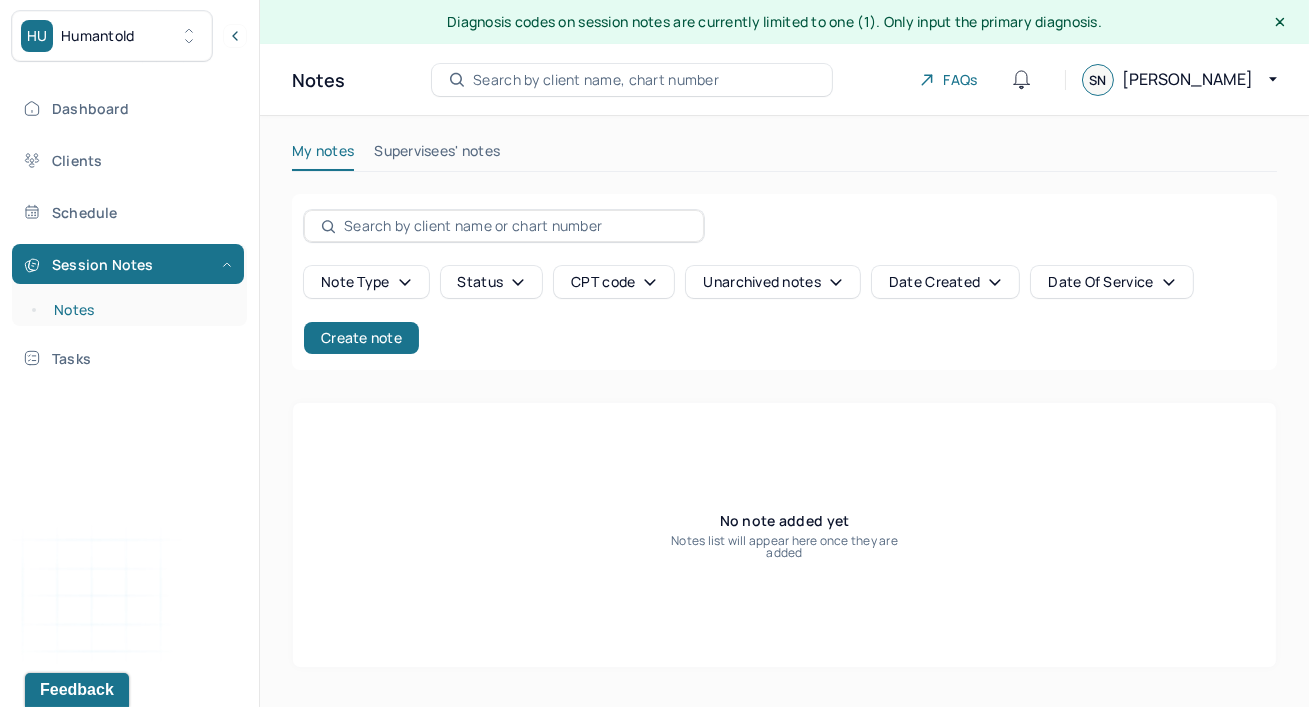 scroll, scrollTop: 0, scrollLeft: 0, axis: both 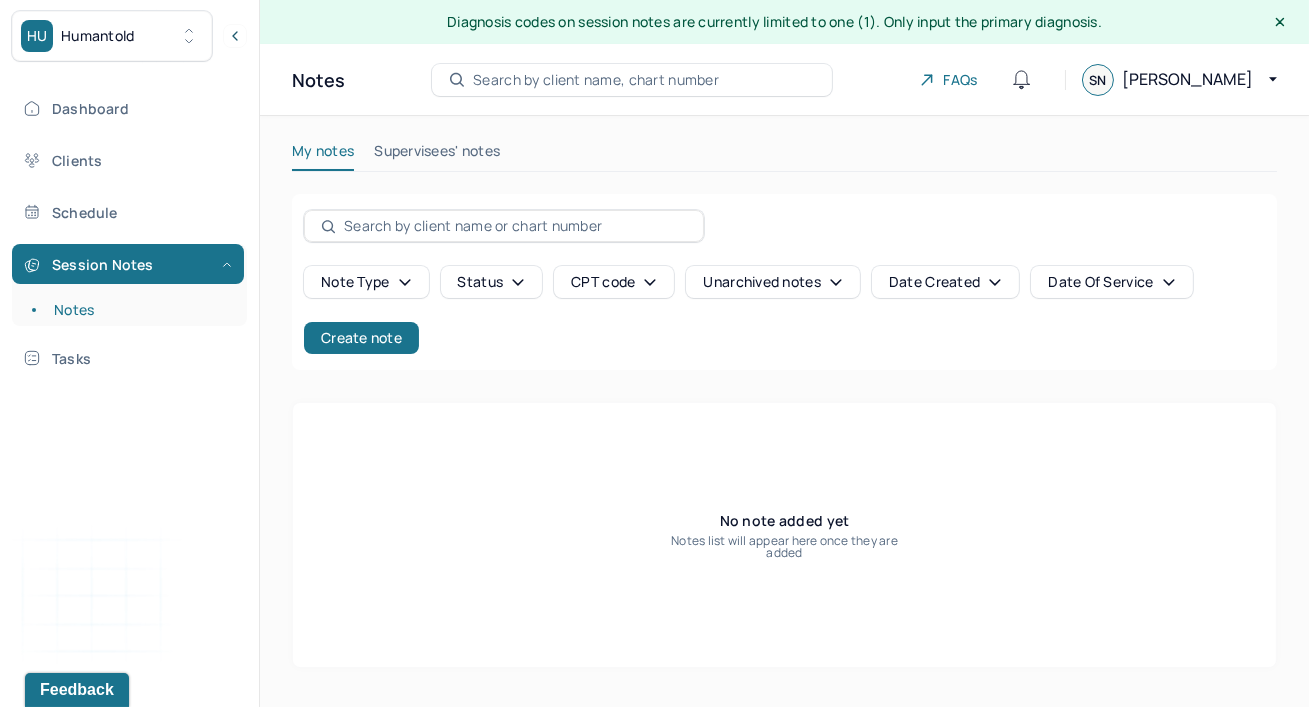 click at bounding box center [515, 226] 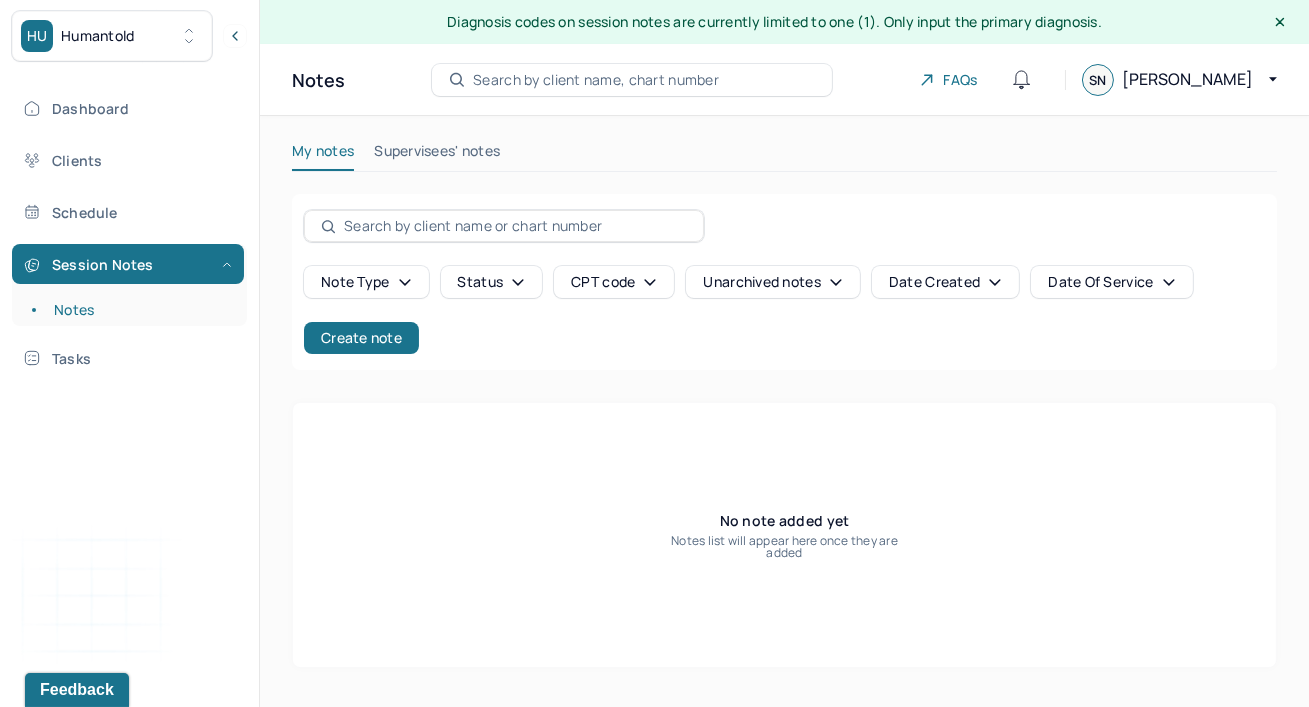 click on "Status" at bounding box center [492, 282] 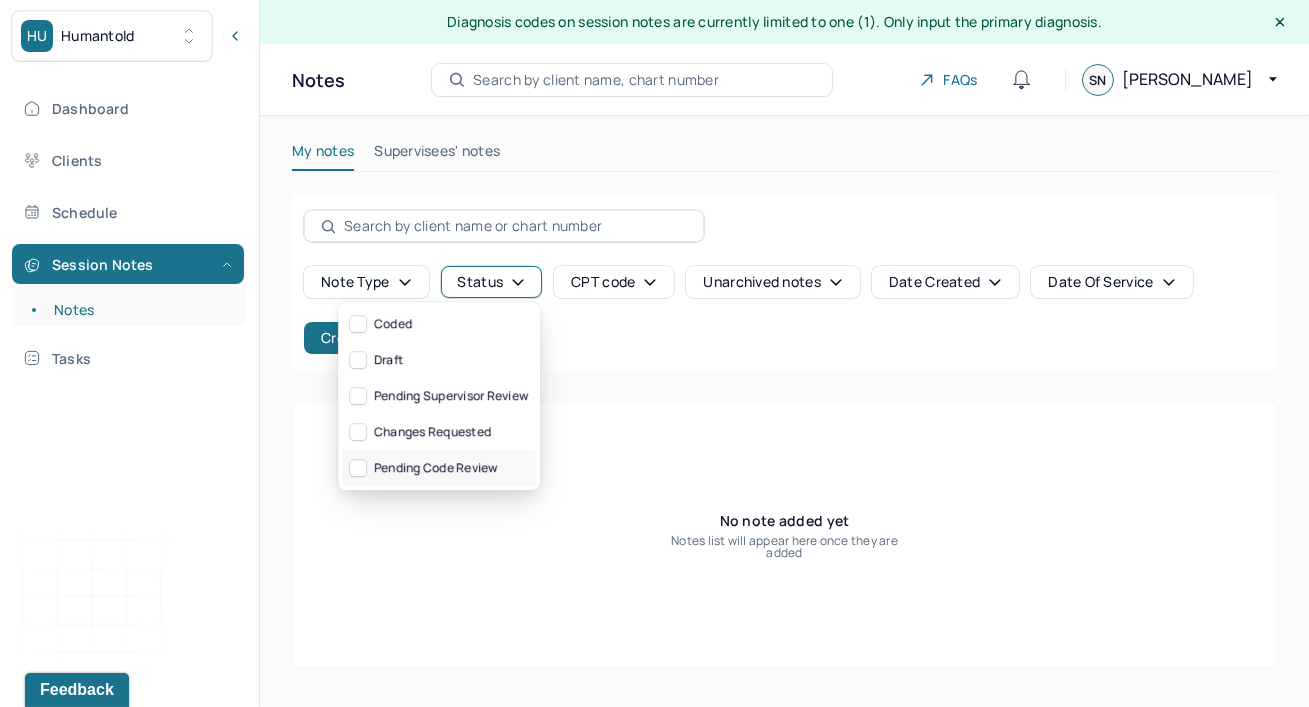 click on "Pending code review" at bounding box center [439, 468] 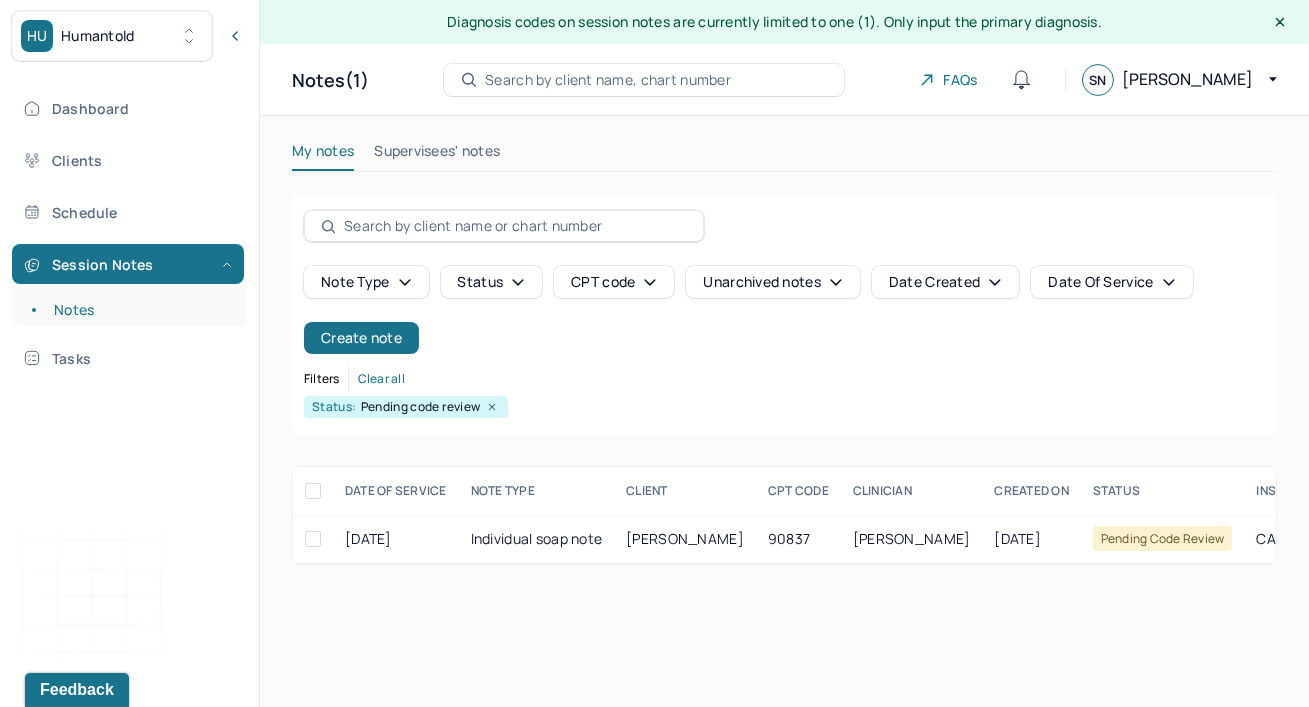 click on "Filters   Clear all" at bounding box center (784, 379) 